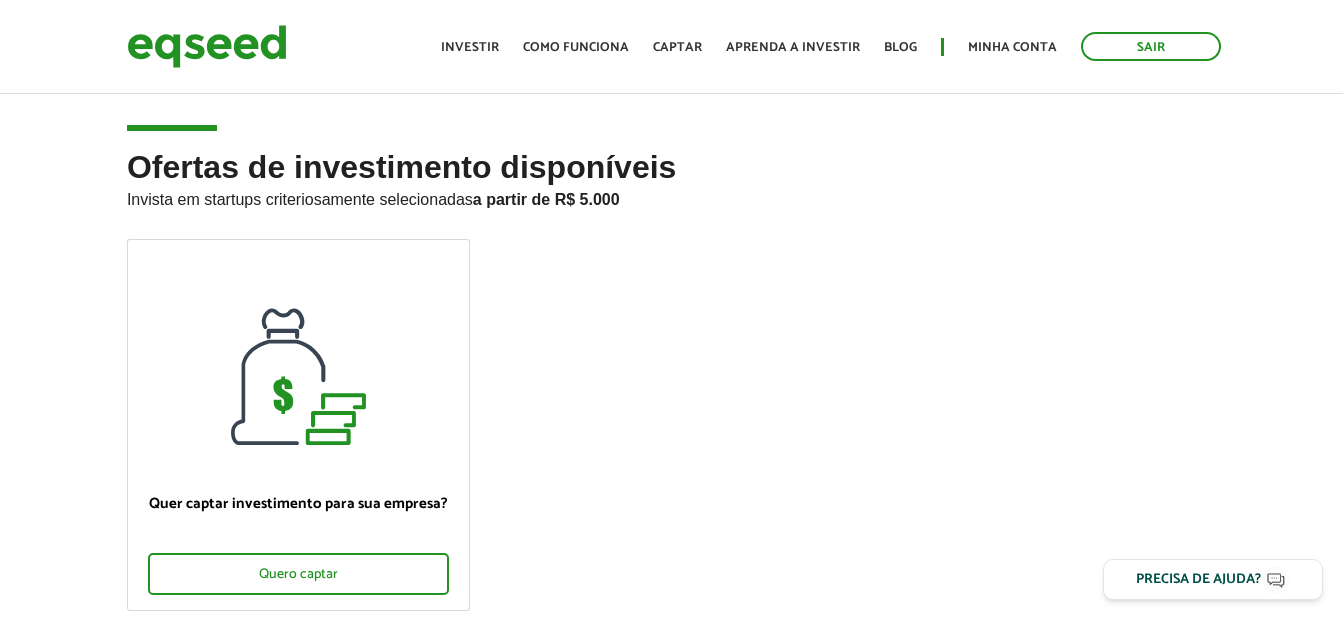 scroll, scrollTop: 0, scrollLeft: 0, axis: both 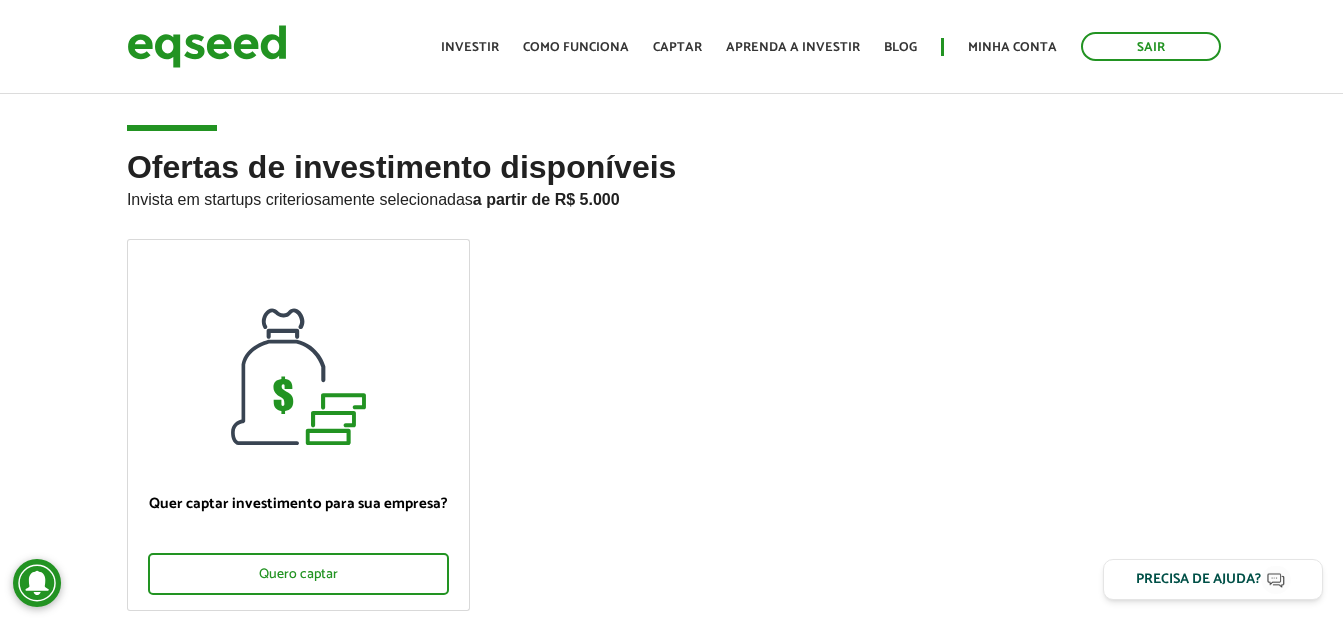 click on "Quer captar investimento para sua empresa?
Quero captar" at bounding box center (671, 442) 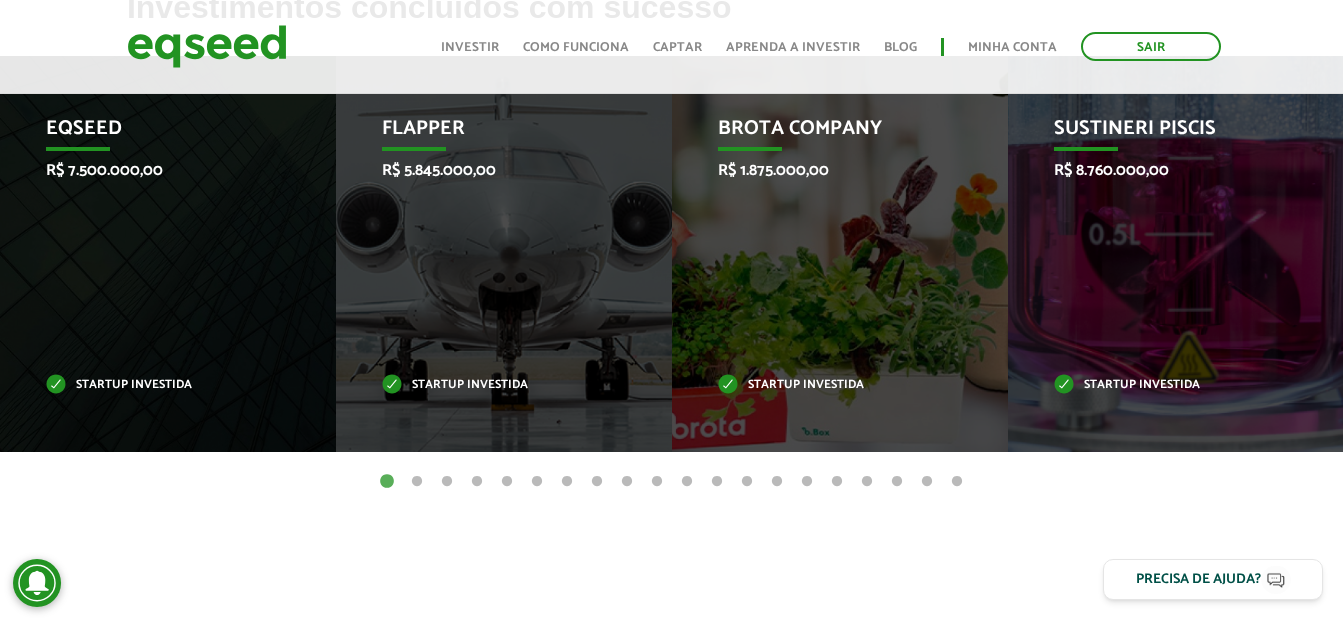 scroll, scrollTop: 721, scrollLeft: 0, axis: vertical 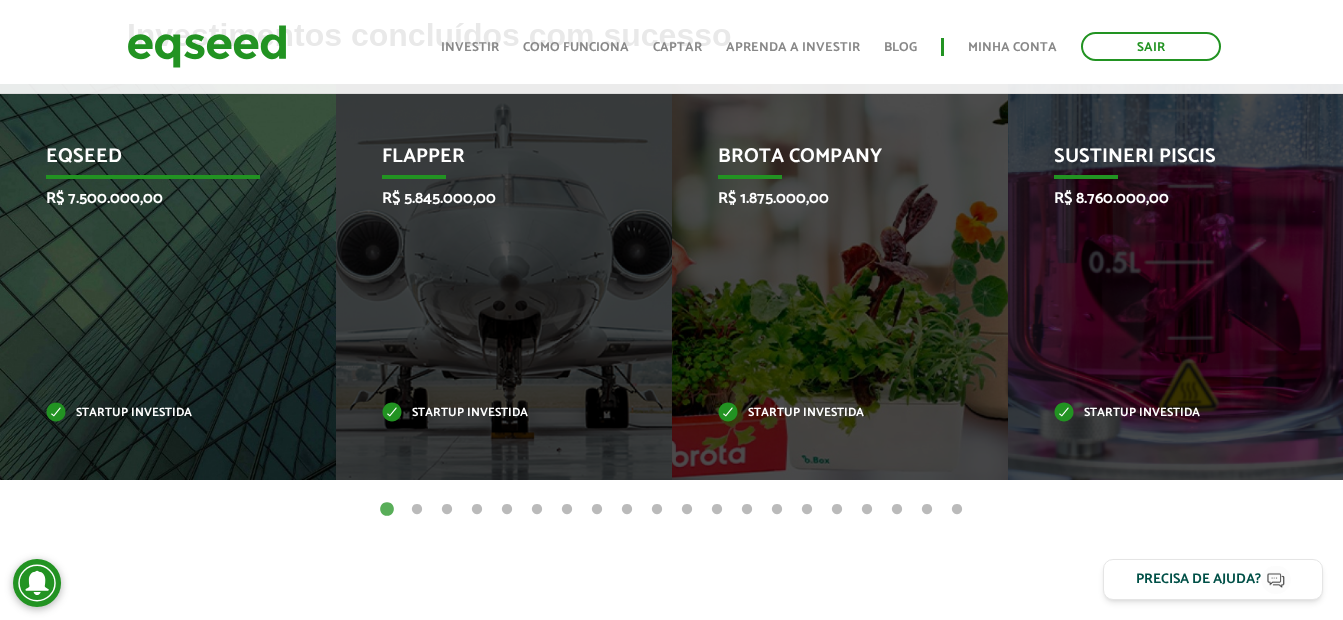 click on "EqSeed
R$ 7.500.000,00
Startup investida" at bounding box center [153, 282] 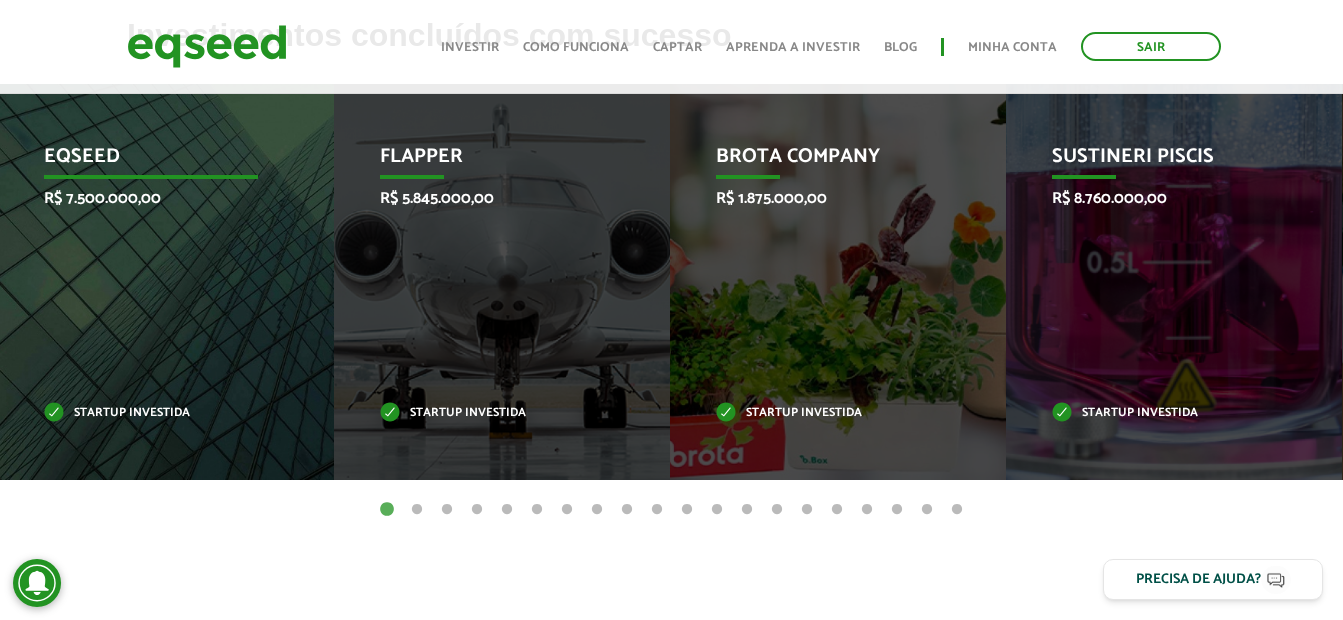 drag, startPoint x: 153, startPoint y: 208, endPoint x: 132, endPoint y: 172, distance: 41.677334 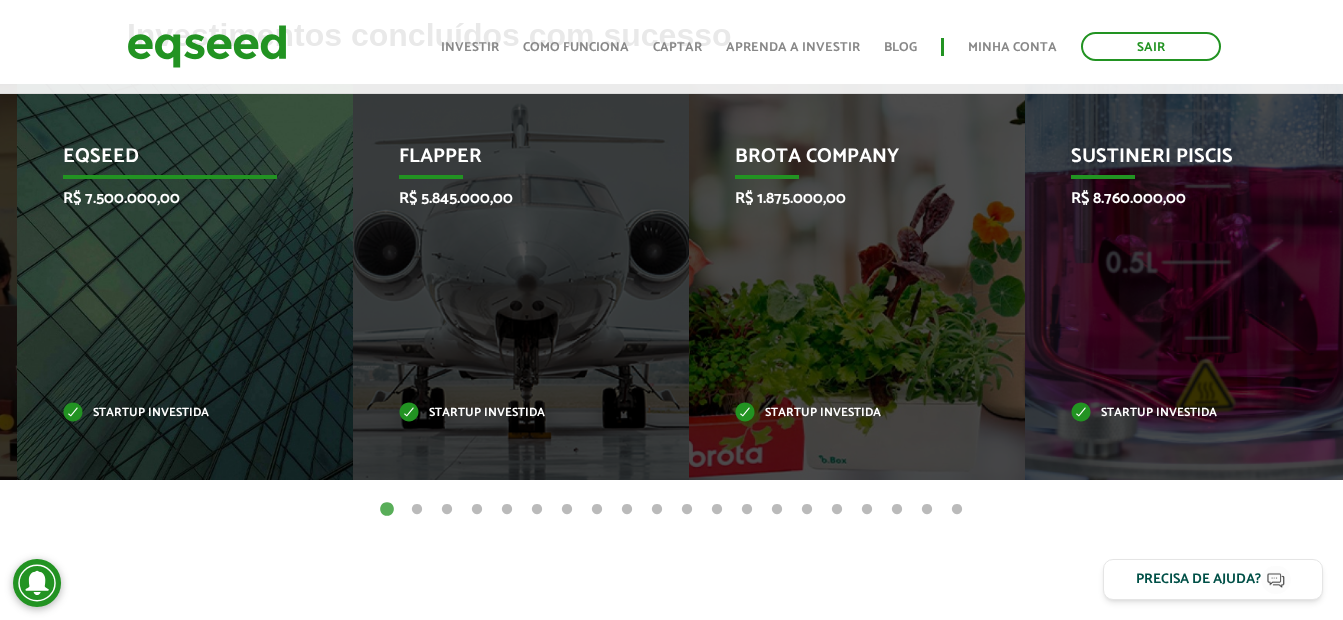 drag, startPoint x: 132, startPoint y: 172, endPoint x: 270, endPoint y: 190, distance: 139.16896 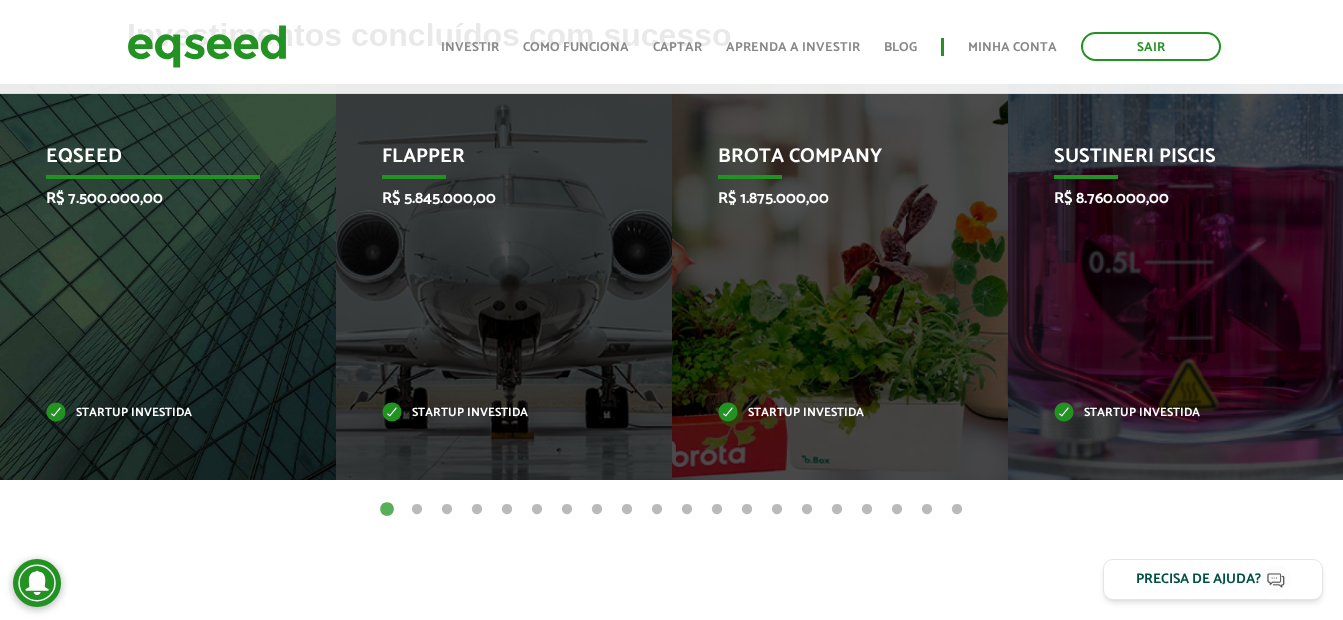 click on "EqSeed
R$ 7.500.000,00
Startup investida" at bounding box center [153, 282] 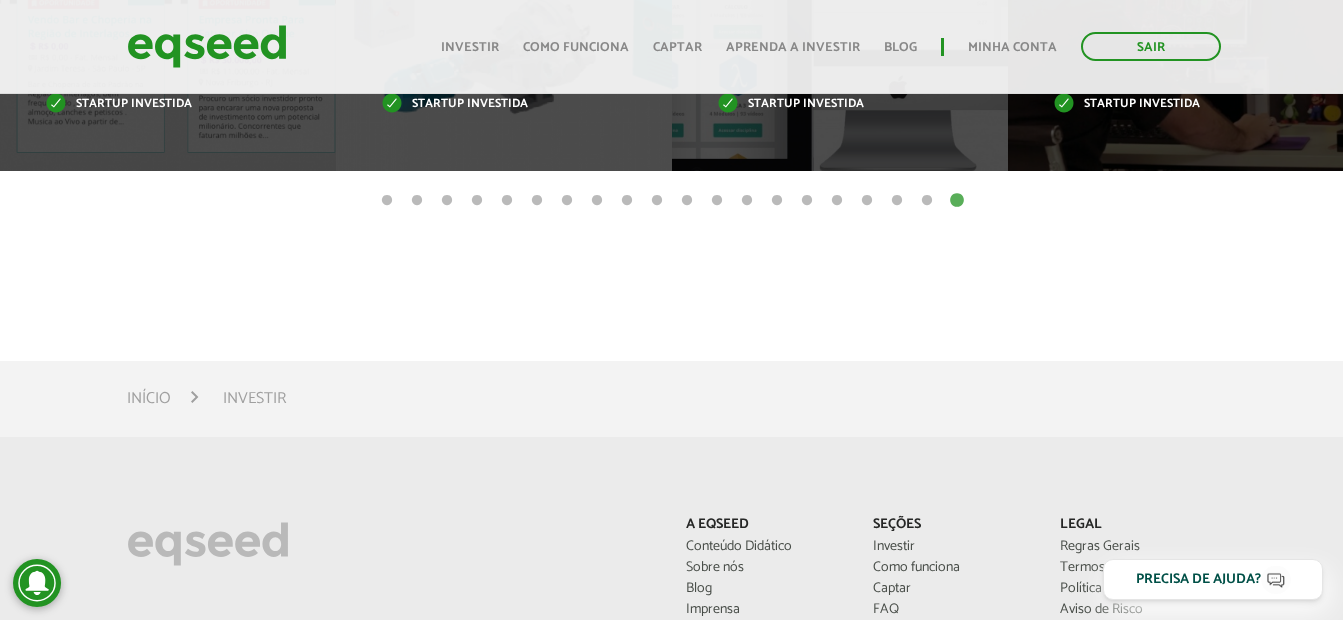 scroll, scrollTop: 1361, scrollLeft: 0, axis: vertical 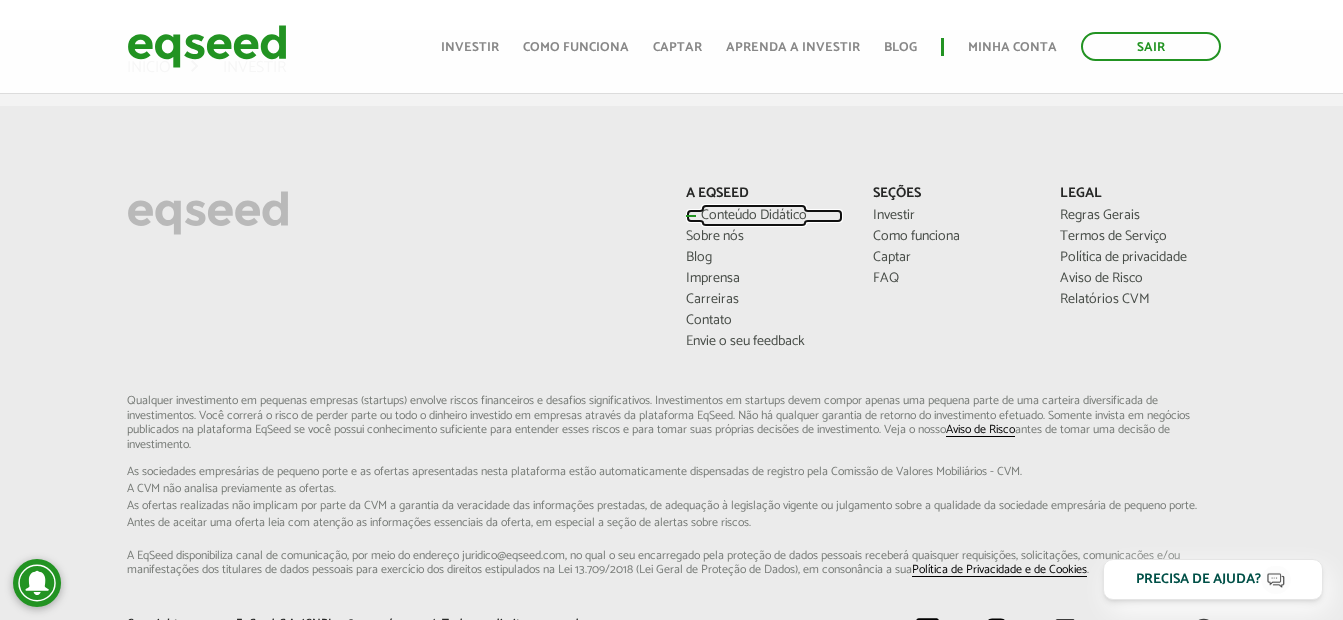 click on "Conteúdo Didático" at bounding box center (764, 216) 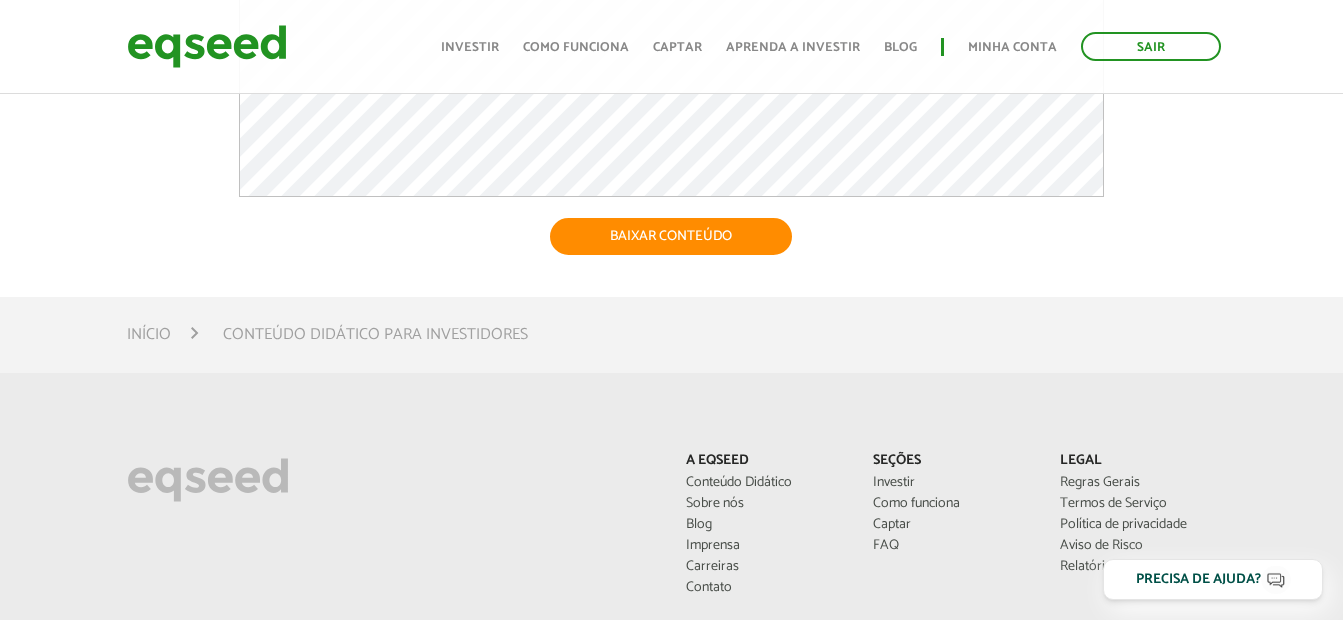 scroll, scrollTop: 0, scrollLeft: 0, axis: both 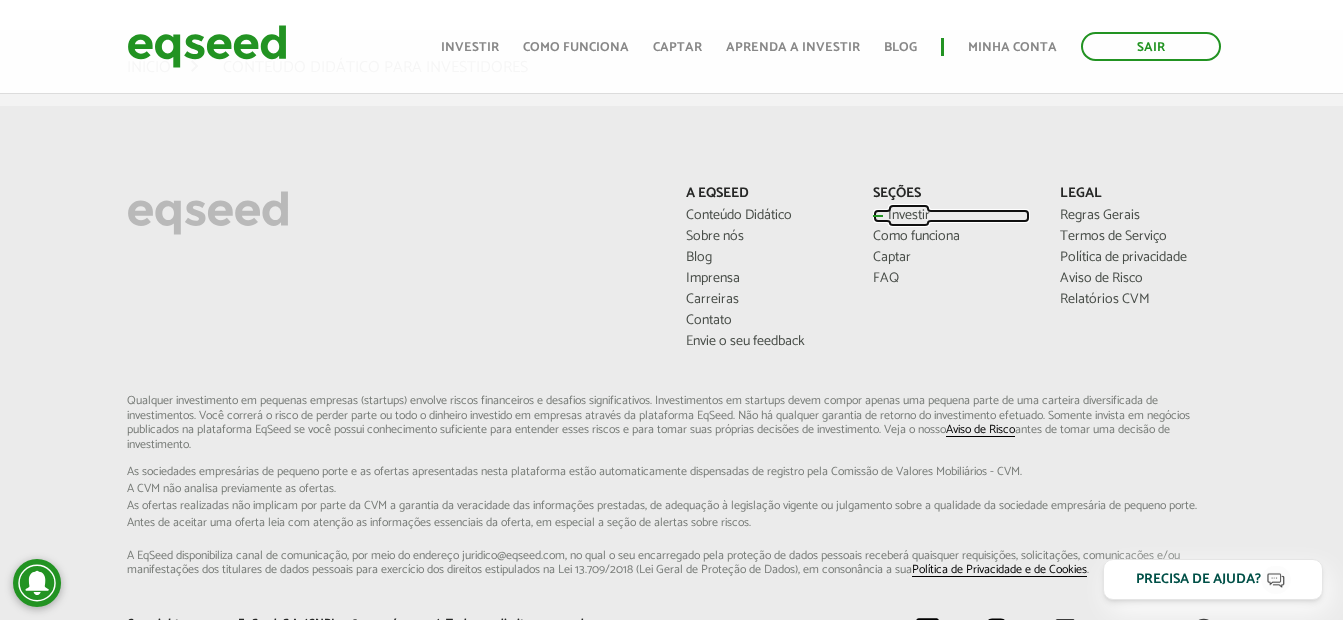 click on "Investir" at bounding box center (951, 216) 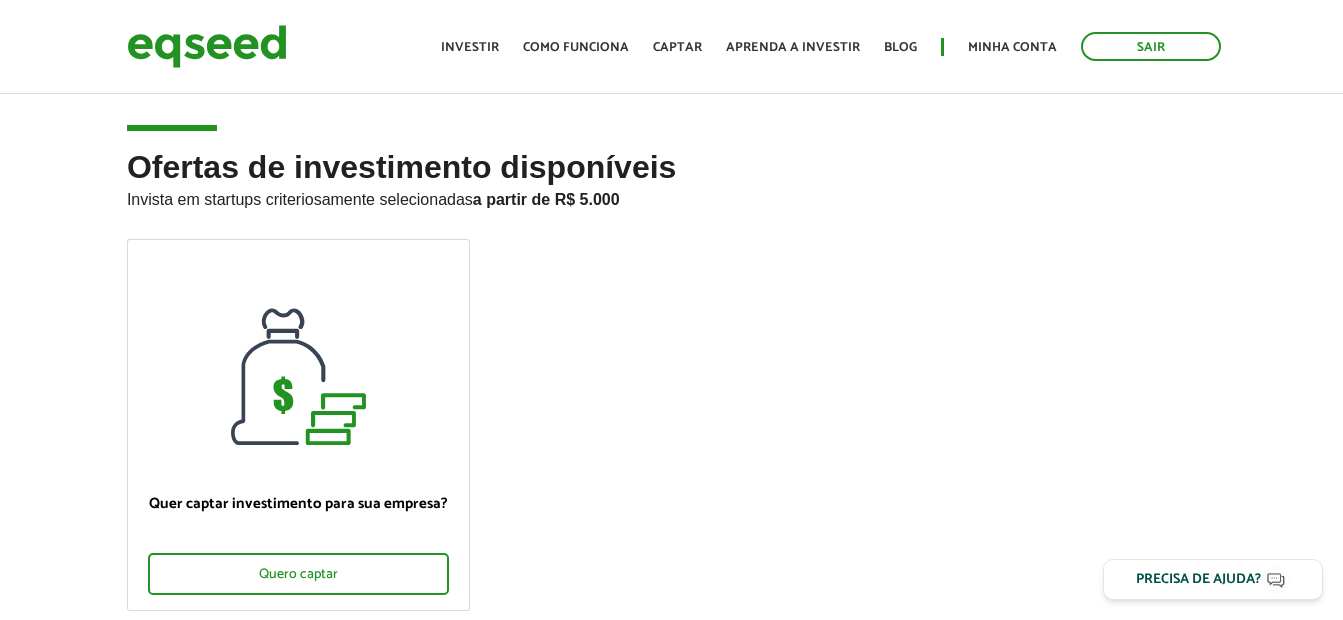 scroll, scrollTop: 40, scrollLeft: 0, axis: vertical 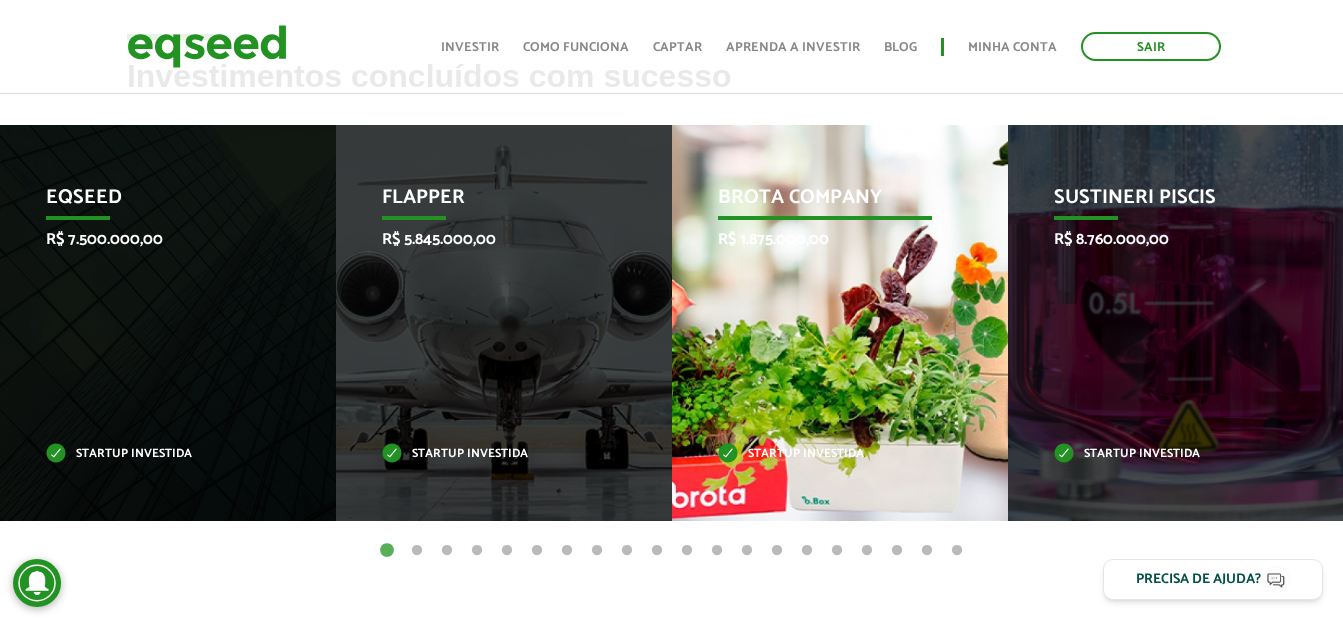 click on "Brota Company" at bounding box center (825, 203) 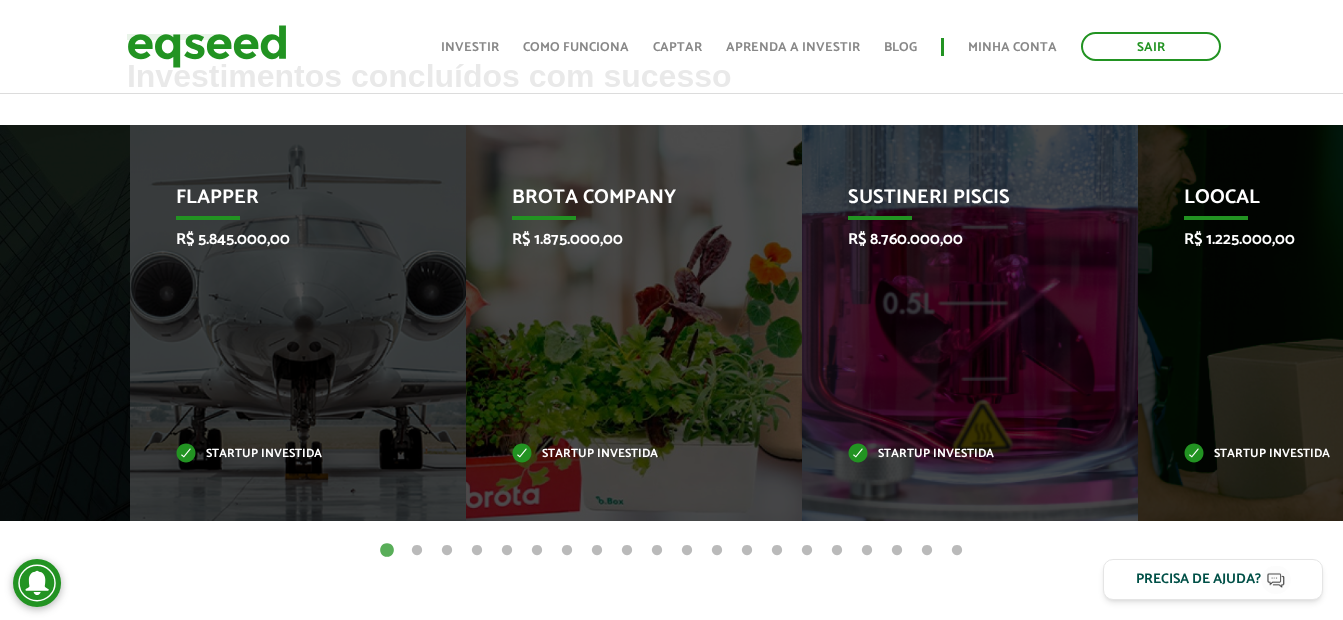 drag, startPoint x: 1330, startPoint y: 299, endPoint x: 962, endPoint y: 367, distance: 374.2299 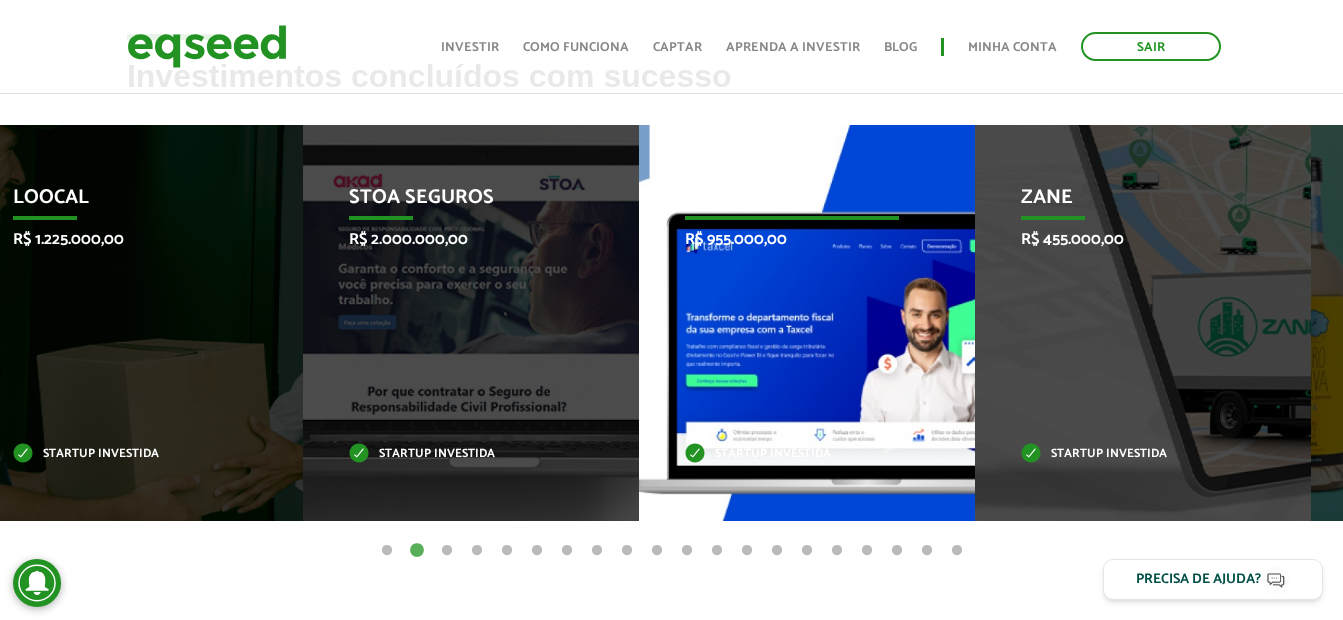 drag, startPoint x: 962, startPoint y: 367, endPoint x: 786, endPoint y: 377, distance: 176.28386 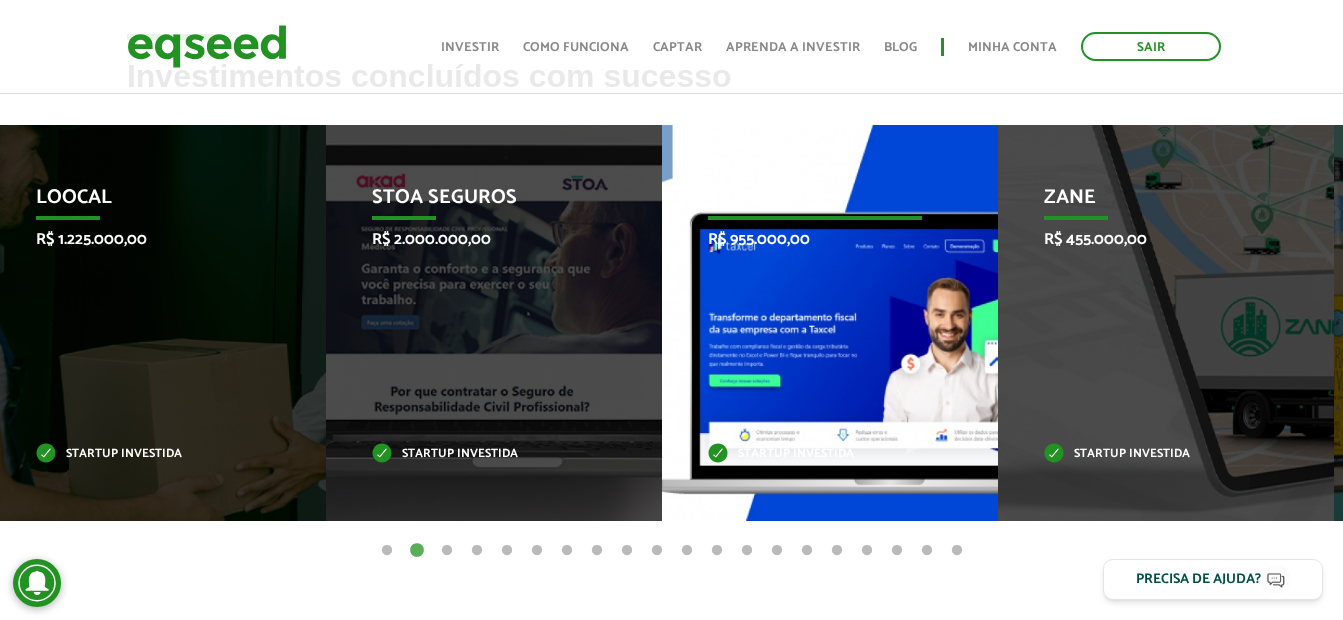 drag, startPoint x: 786, startPoint y: 377, endPoint x: 213, endPoint y: 452, distance: 577.8875 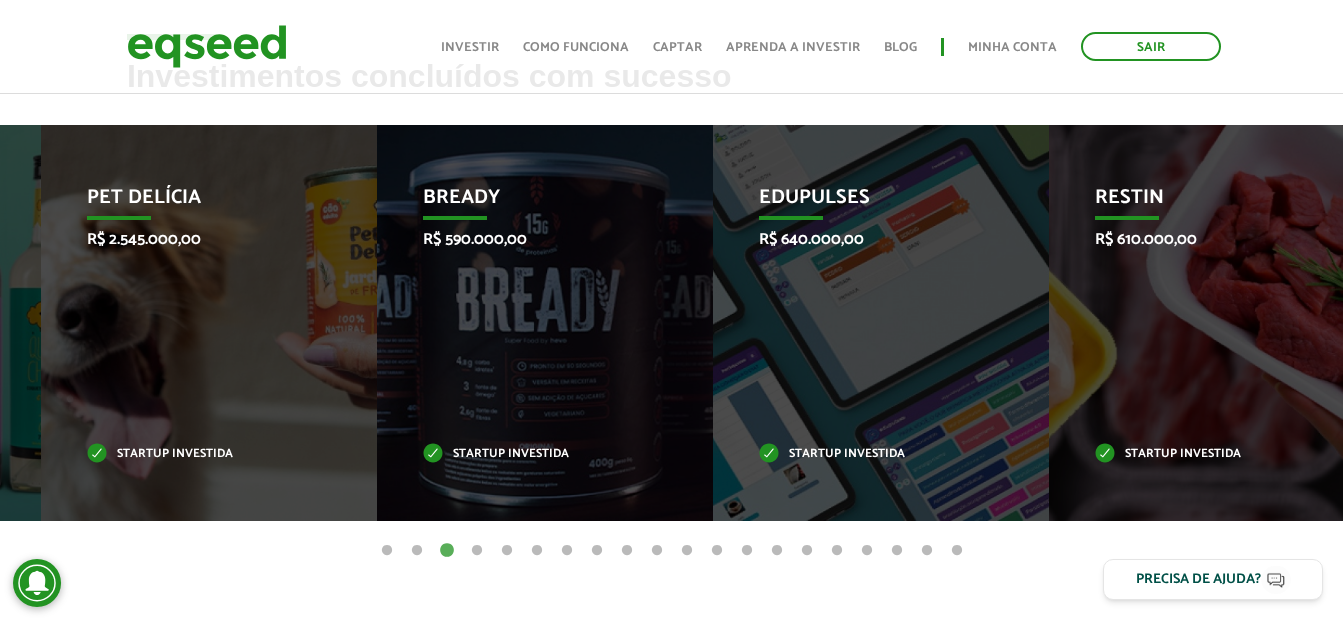 drag, startPoint x: 935, startPoint y: 376, endPoint x: -4, endPoint y: 631, distance: 973.0087 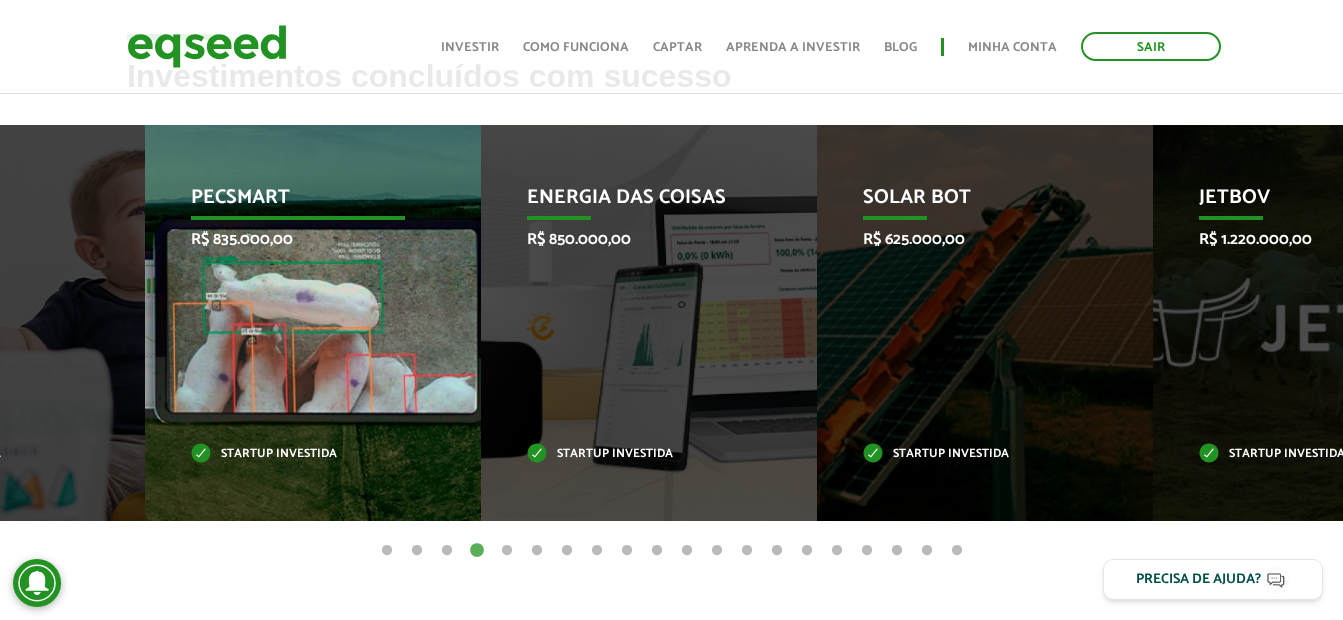 drag, startPoint x: 877, startPoint y: 363, endPoint x: 302, endPoint y: 363, distance: 575 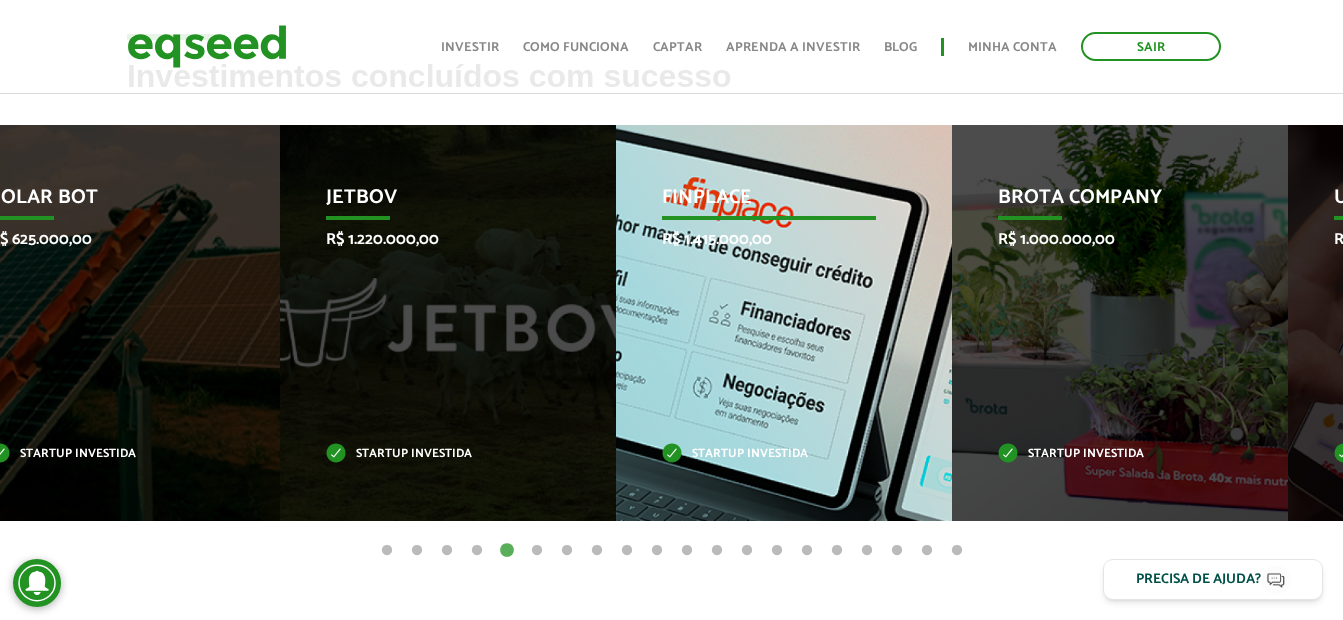 drag, startPoint x: 844, startPoint y: 384, endPoint x: 495, endPoint y: 438, distance: 353.15295 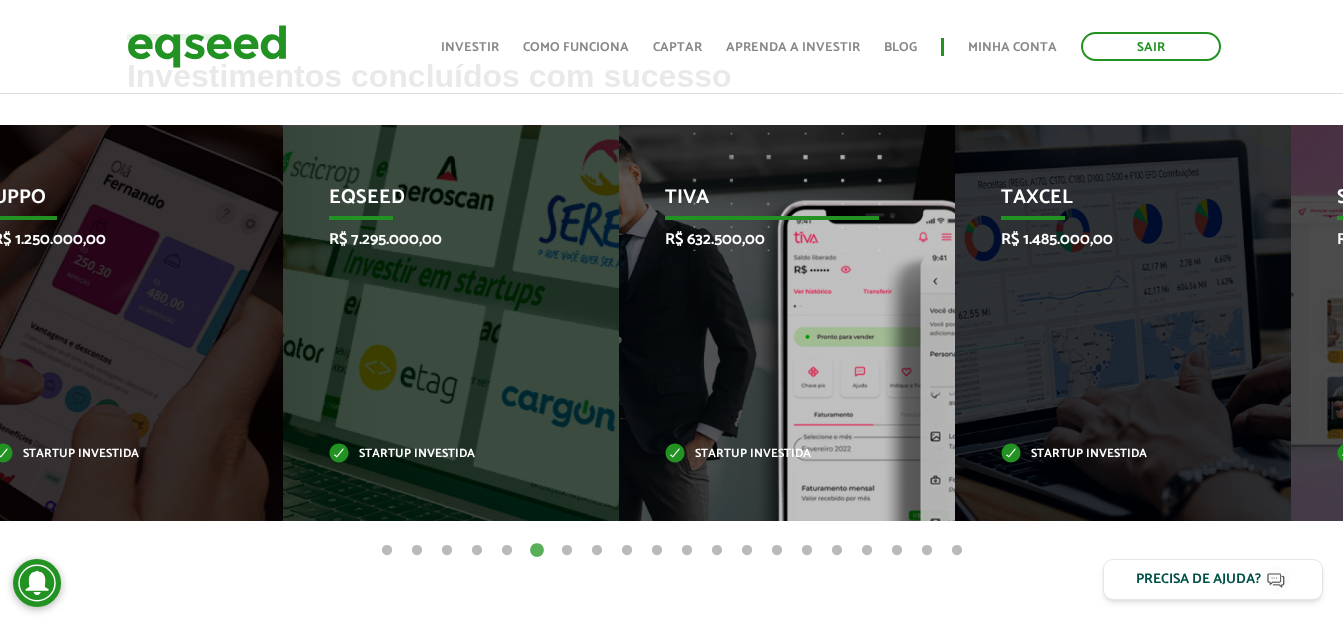drag, startPoint x: 846, startPoint y: 361, endPoint x: 507, endPoint y: 363, distance: 339.0059 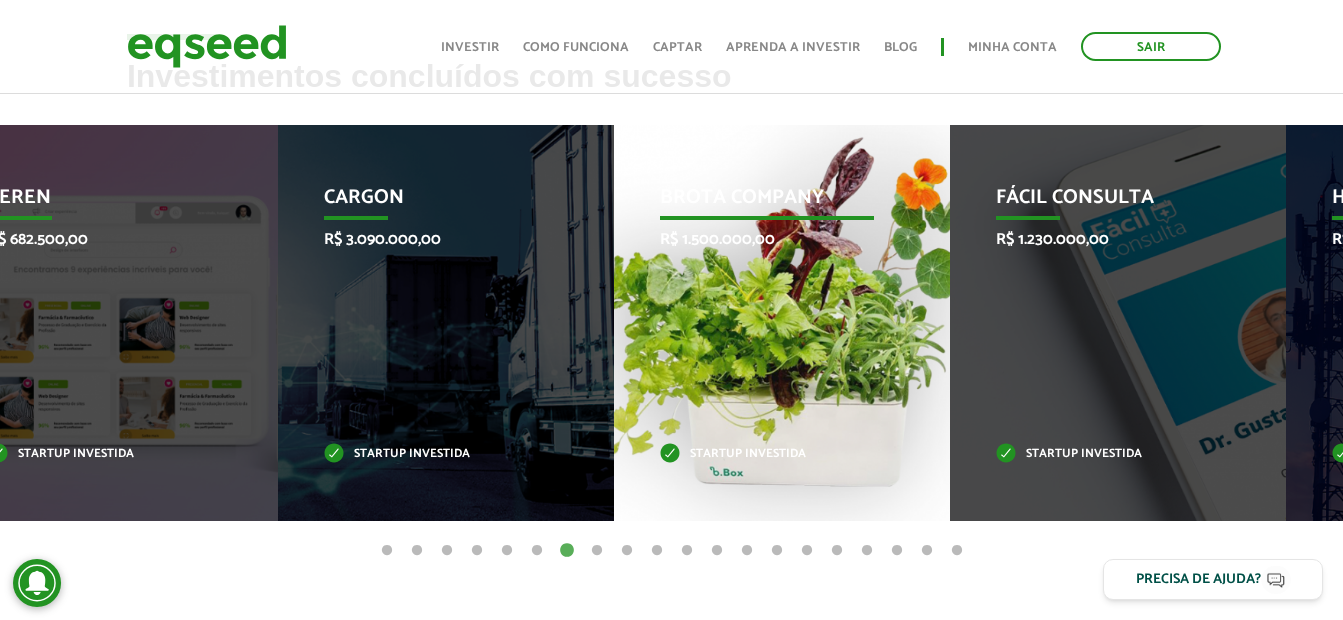 drag, startPoint x: 860, startPoint y: 359, endPoint x: 802, endPoint y: 367, distance: 58.549126 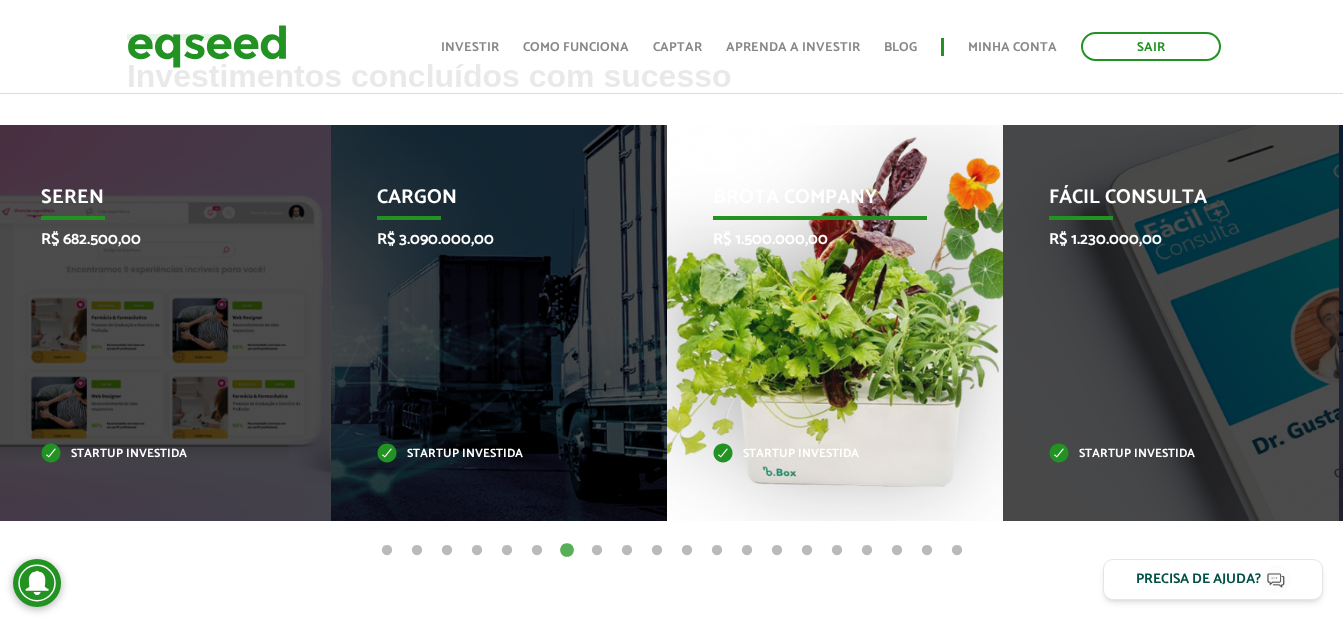 drag, startPoint x: 877, startPoint y: 348, endPoint x: 468, endPoint y: 344, distance: 409.01956 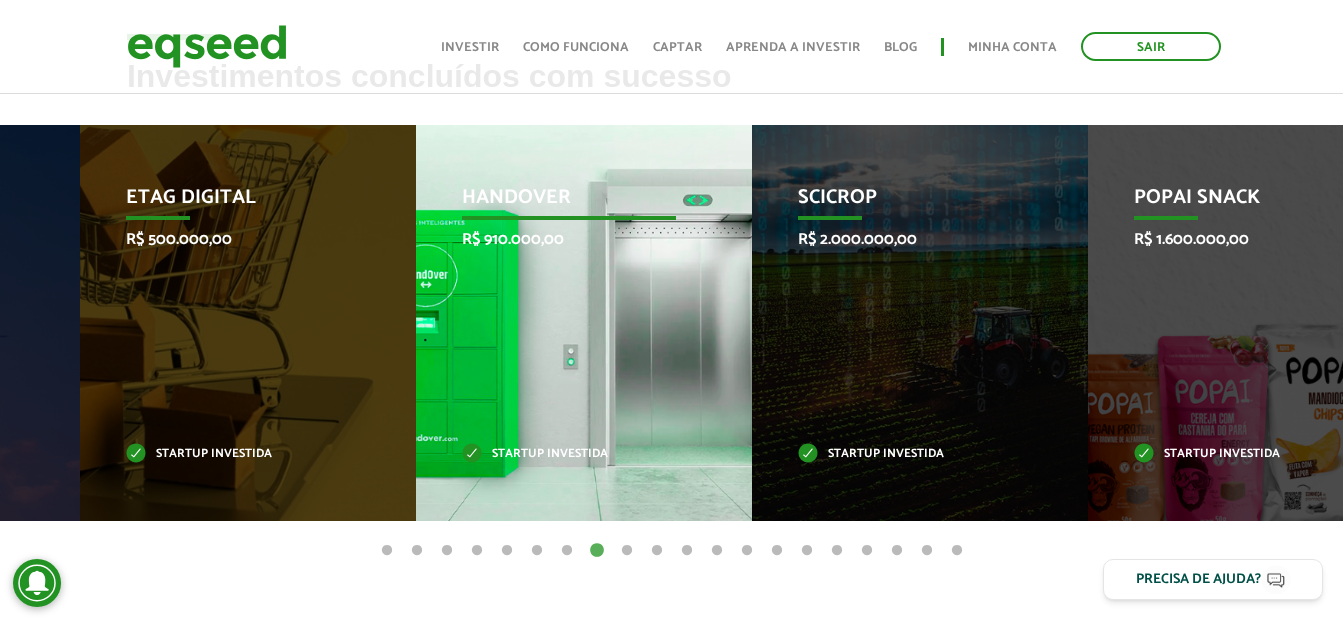 drag, startPoint x: 833, startPoint y: 369, endPoint x: 487, endPoint y: 392, distance: 346.7636 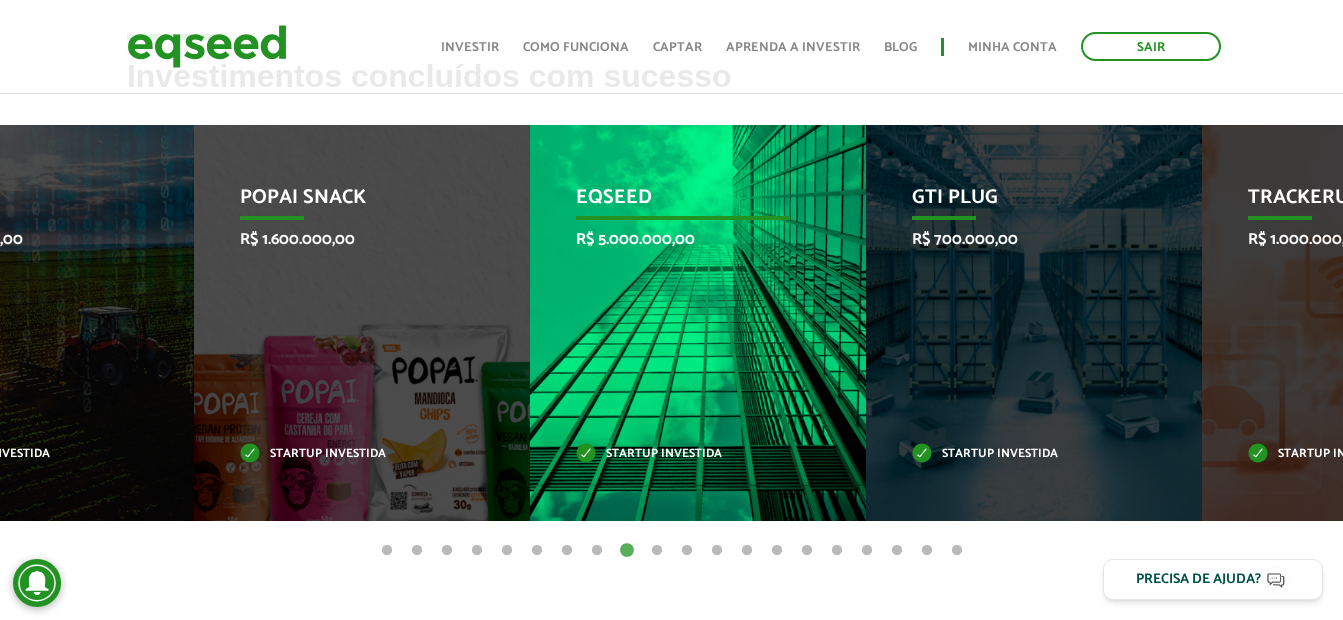 drag, startPoint x: 487, startPoint y: 392, endPoint x: 774, endPoint y: 461, distance: 295.17792 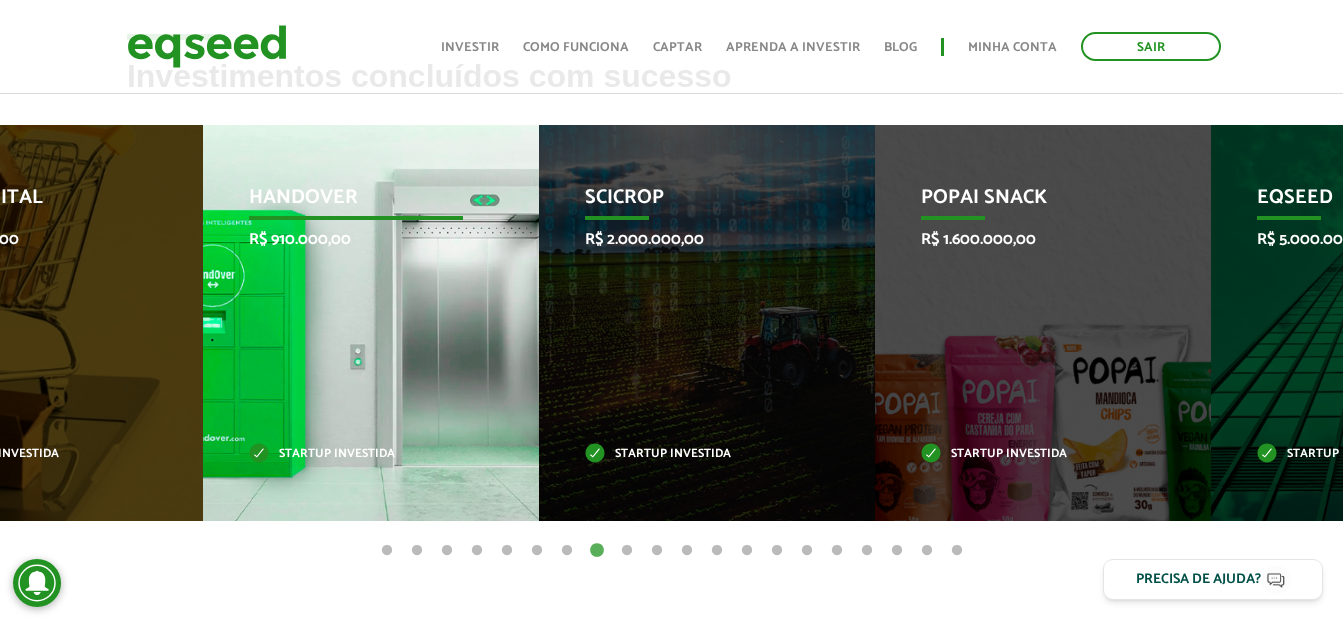 drag, startPoint x: 915, startPoint y: 292, endPoint x: 426, endPoint y: 304, distance: 489.14722 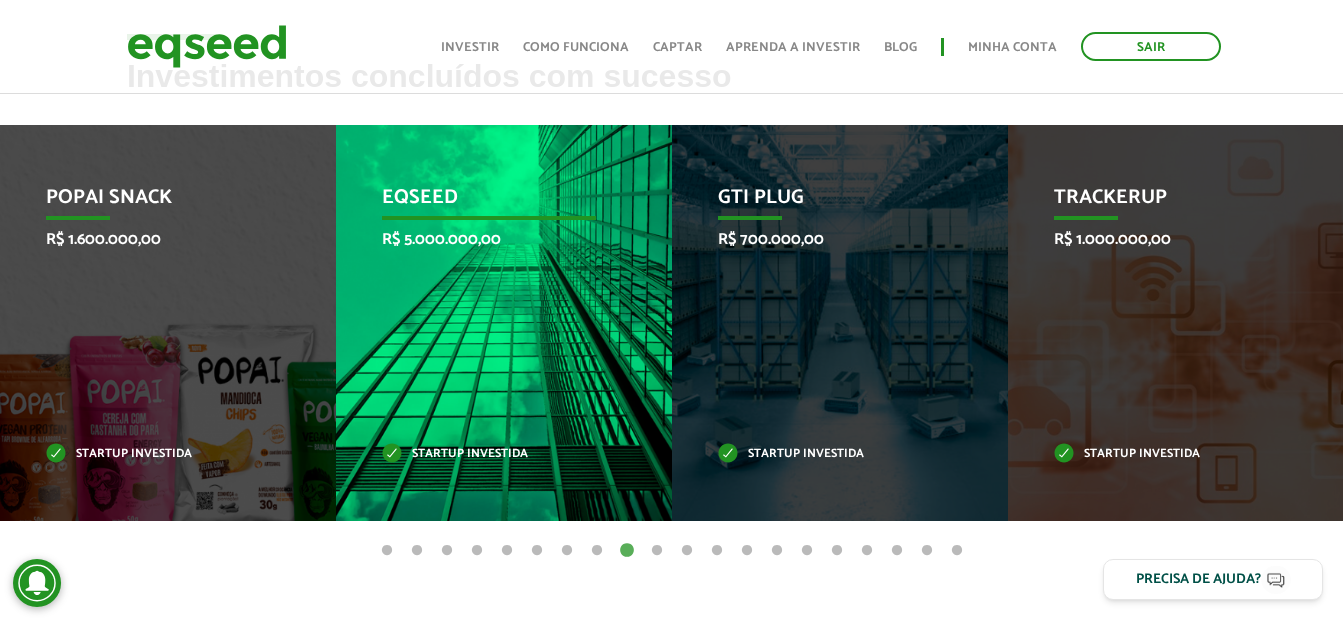 drag, startPoint x: 426, startPoint y: 304, endPoint x: 148, endPoint y: 315, distance: 278.21753 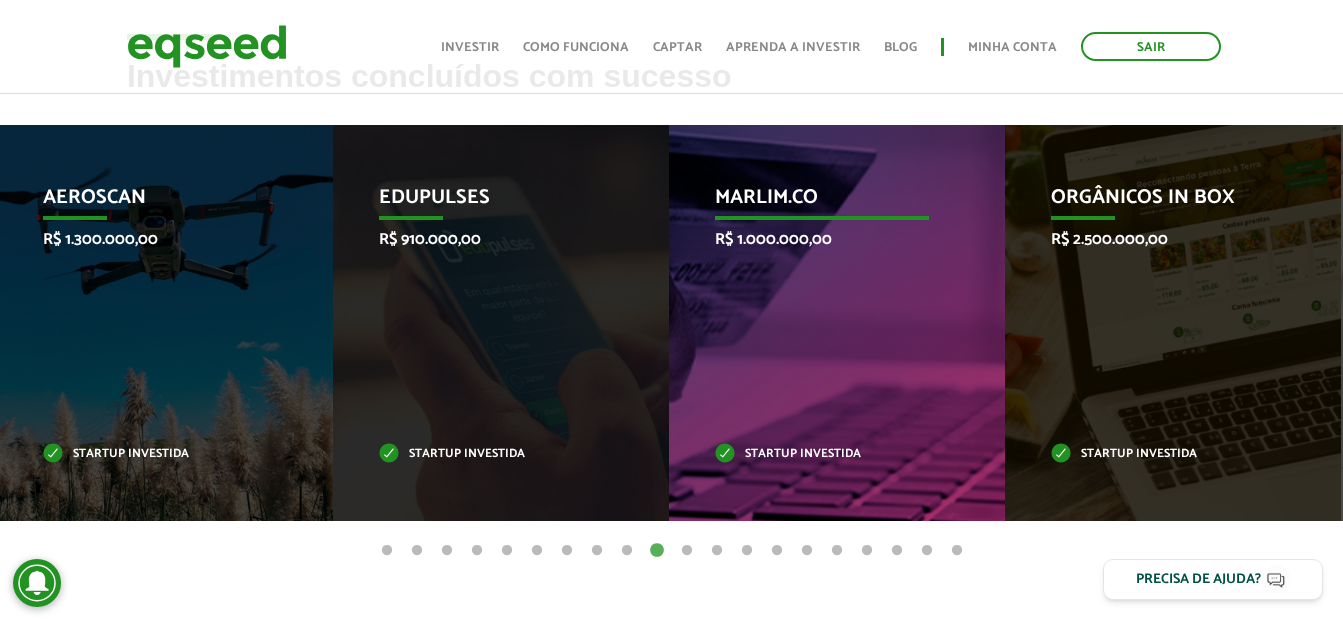 drag, startPoint x: 823, startPoint y: 406, endPoint x: 389, endPoint y: 423, distance: 434.33282 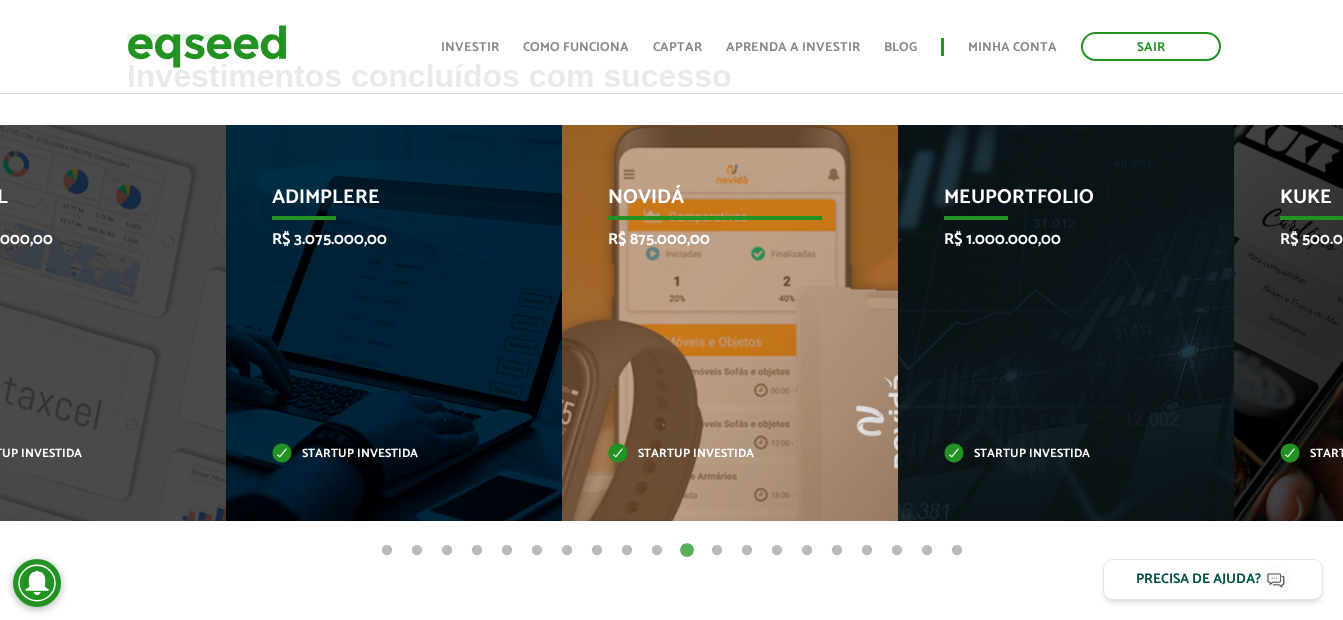 drag, startPoint x: 772, startPoint y: 416, endPoint x: 323, endPoint y: 417, distance: 449.0011 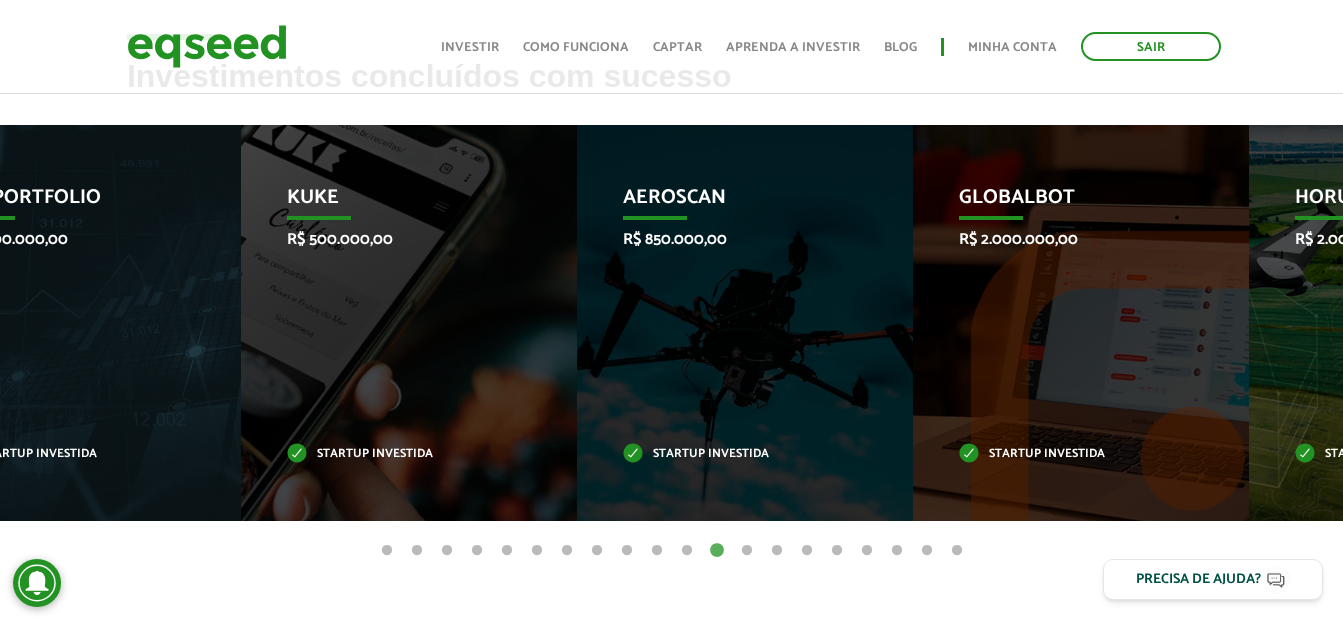 drag, startPoint x: 323, startPoint y: 417, endPoint x: 893, endPoint y: 504, distance: 576.60126 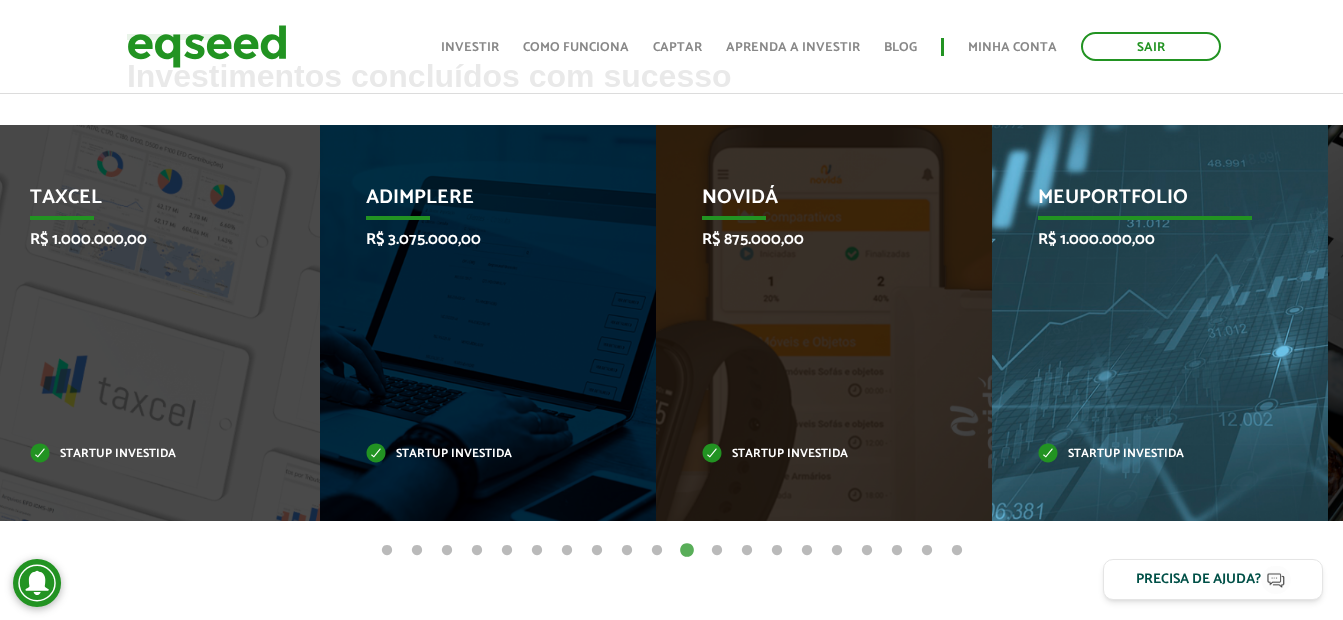drag, startPoint x: 1012, startPoint y: 351, endPoint x: 635, endPoint y: 346, distance: 377.03314 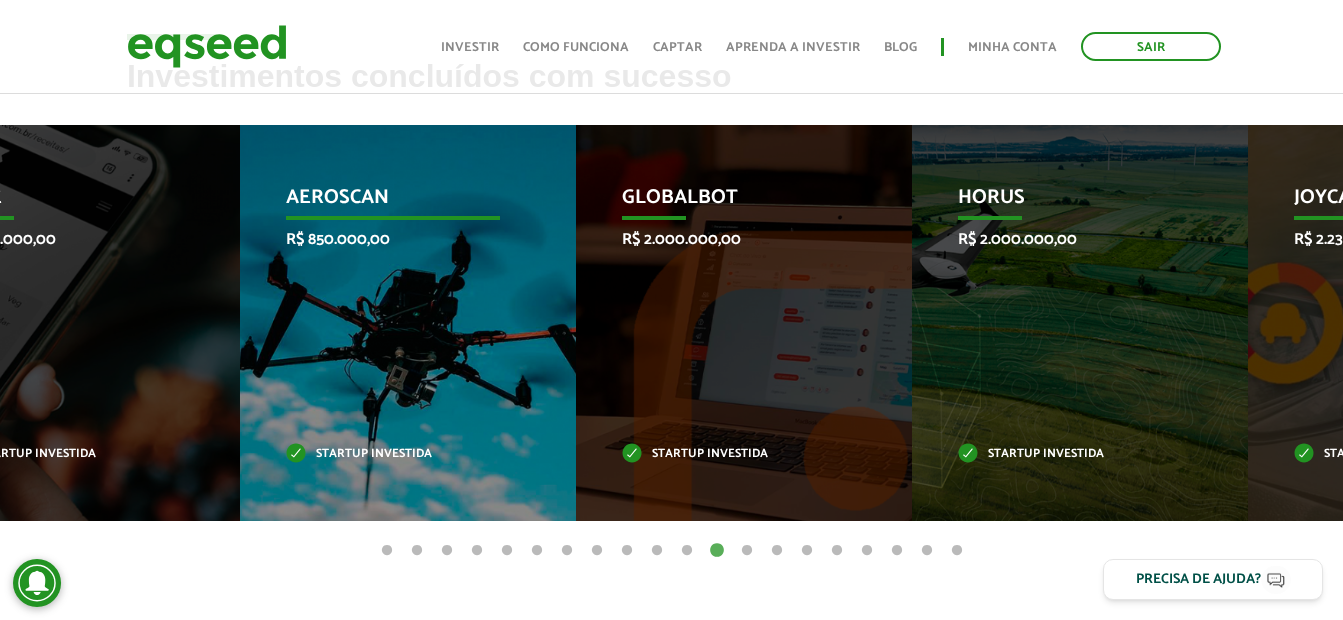 drag, startPoint x: 635, startPoint y: 346, endPoint x: 459, endPoint y: 409, distance: 186.93582 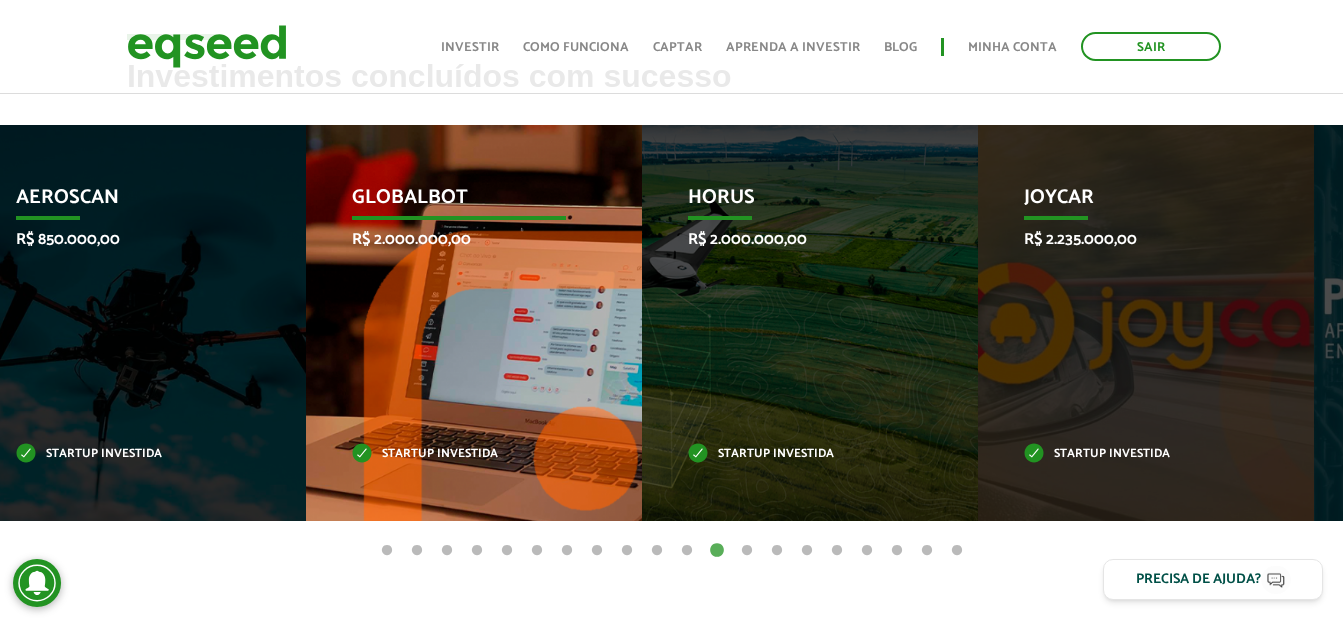 drag, startPoint x: 875, startPoint y: 399, endPoint x: 424, endPoint y: 460, distance: 455.10657 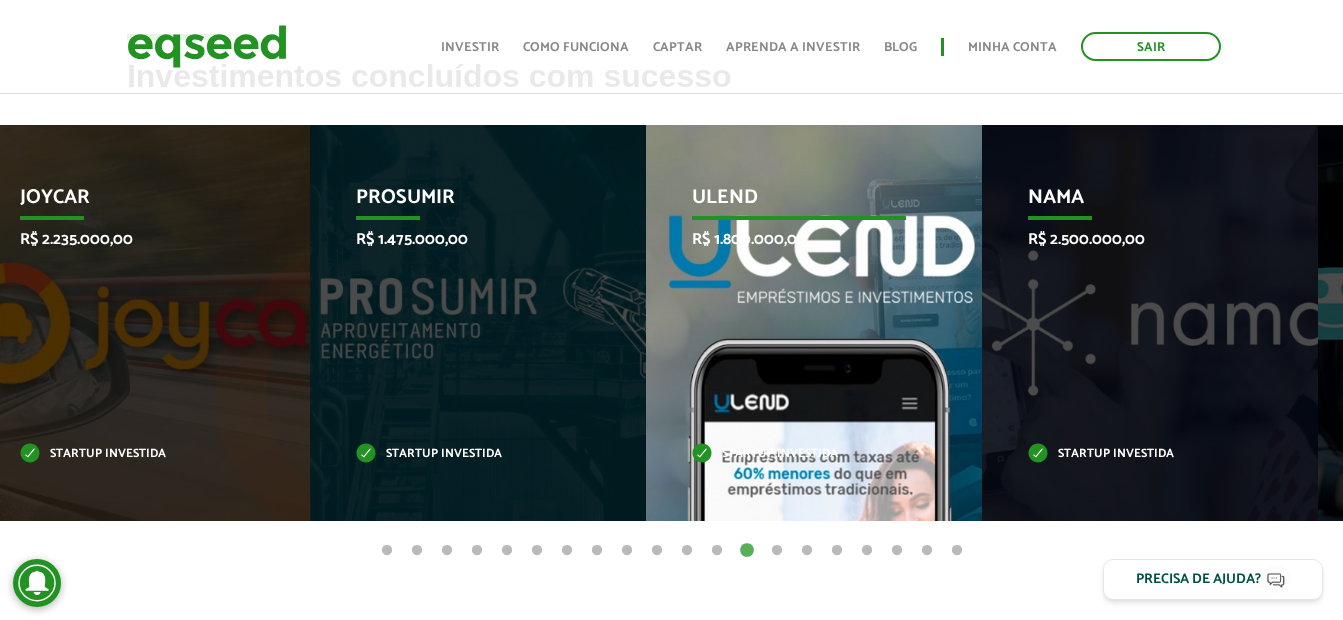 drag, startPoint x: 807, startPoint y: 410, endPoint x: 464, endPoint y: 481, distance: 350.27133 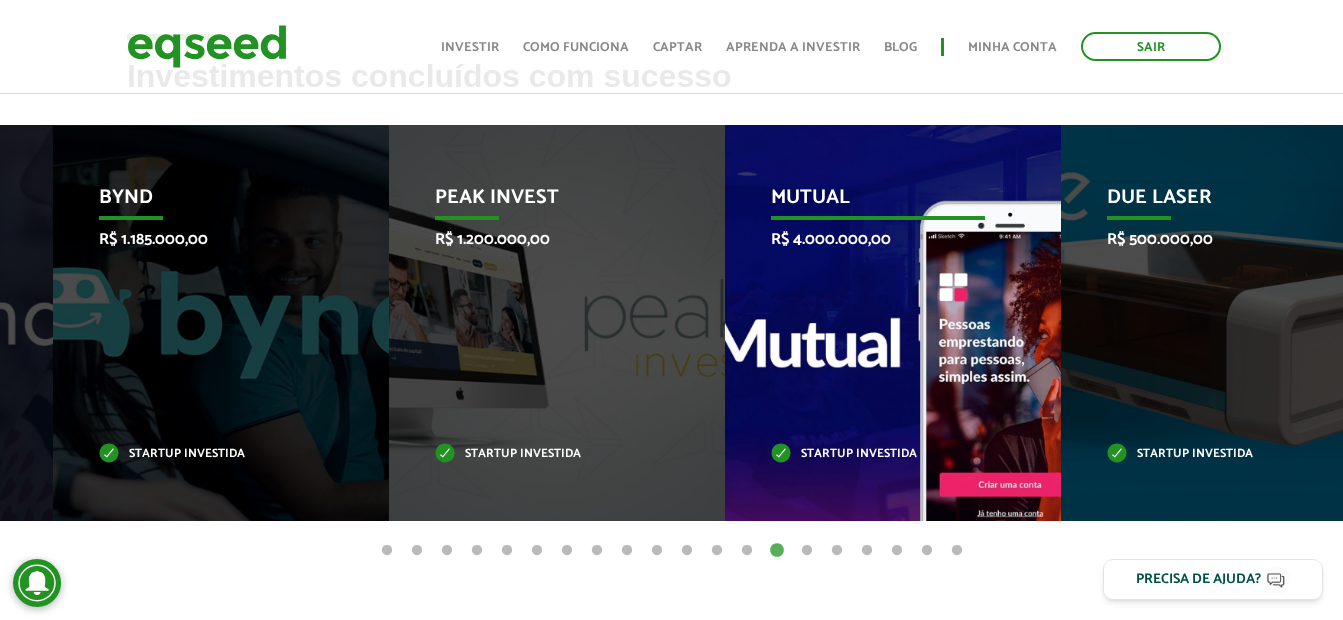 drag, startPoint x: 756, startPoint y: 441, endPoint x: 809, endPoint y: 439, distance: 53.037724 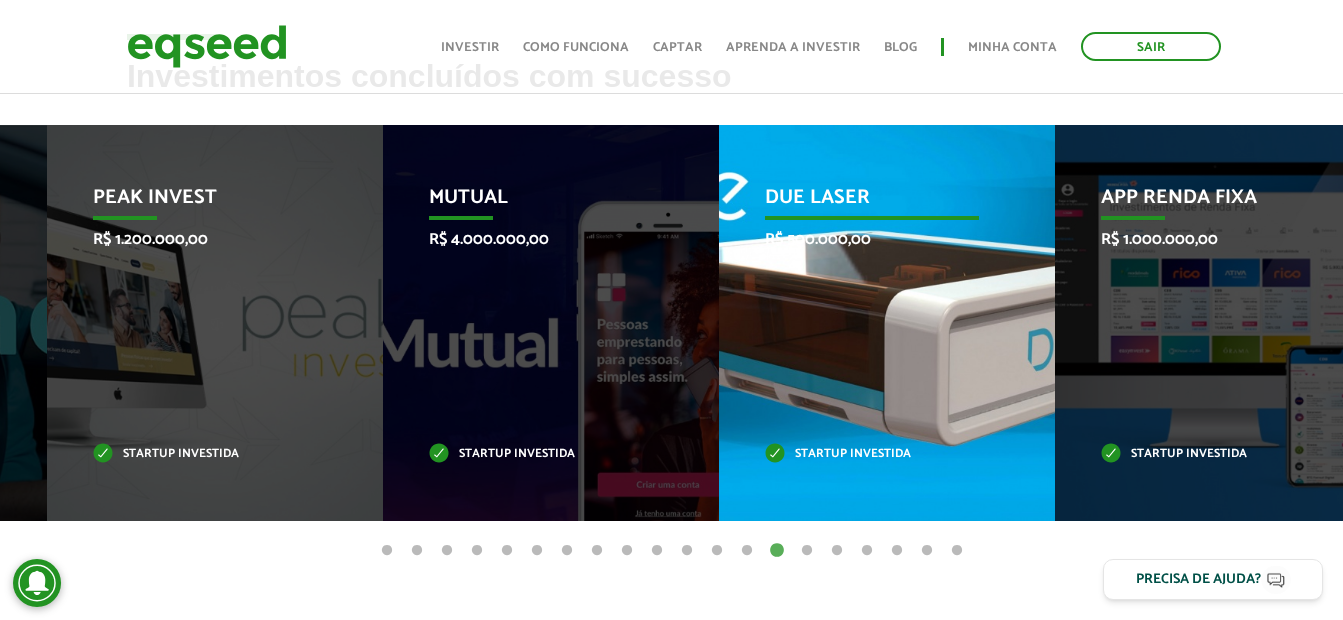drag, startPoint x: 1296, startPoint y: 319, endPoint x: 786, endPoint y: 375, distance: 513.0653 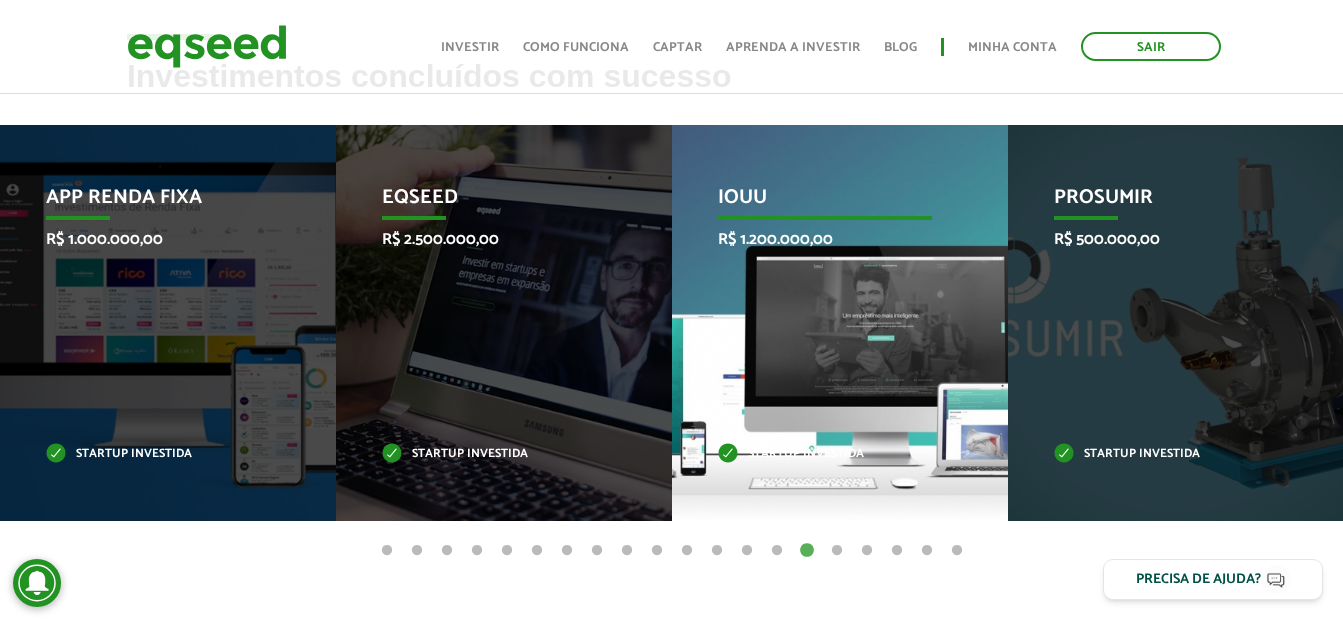 drag, startPoint x: 909, startPoint y: 404, endPoint x: 282, endPoint y: 371, distance: 627.8678 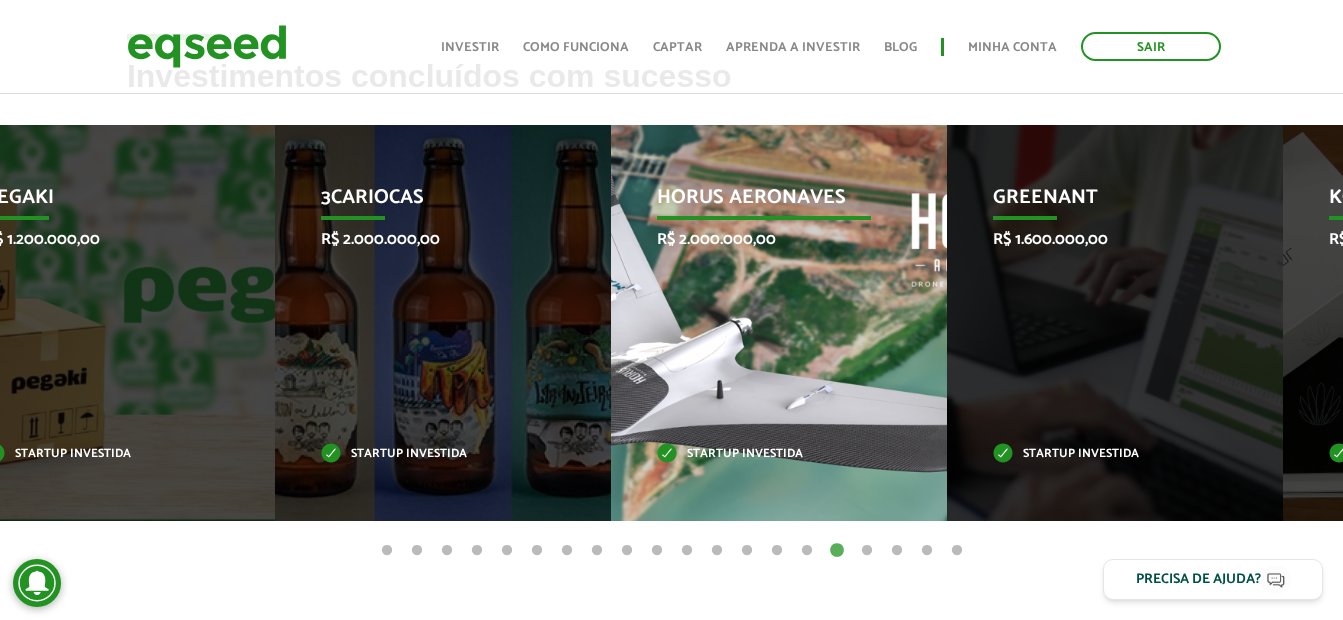 drag, startPoint x: 677, startPoint y: 416, endPoint x: 491, endPoint y: 421, distance: 186.0672 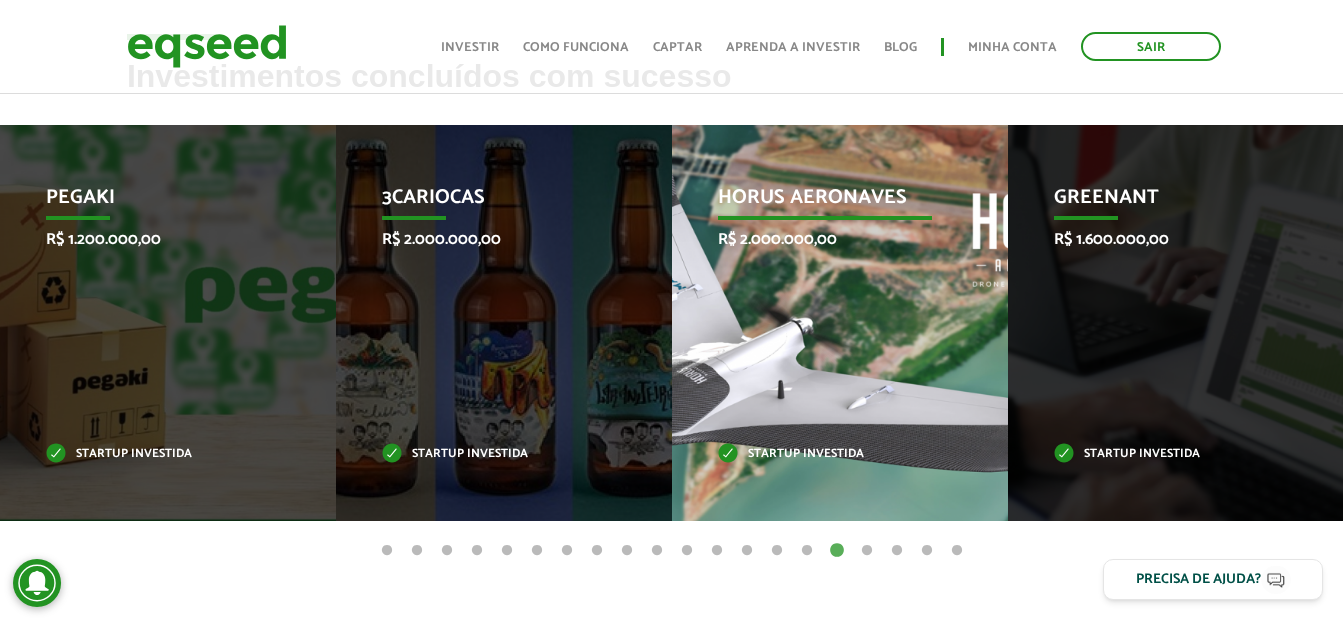 click on "3Cariocas
R$ 2.000.000,00
Startup investida" at bounding box center [489, 323] 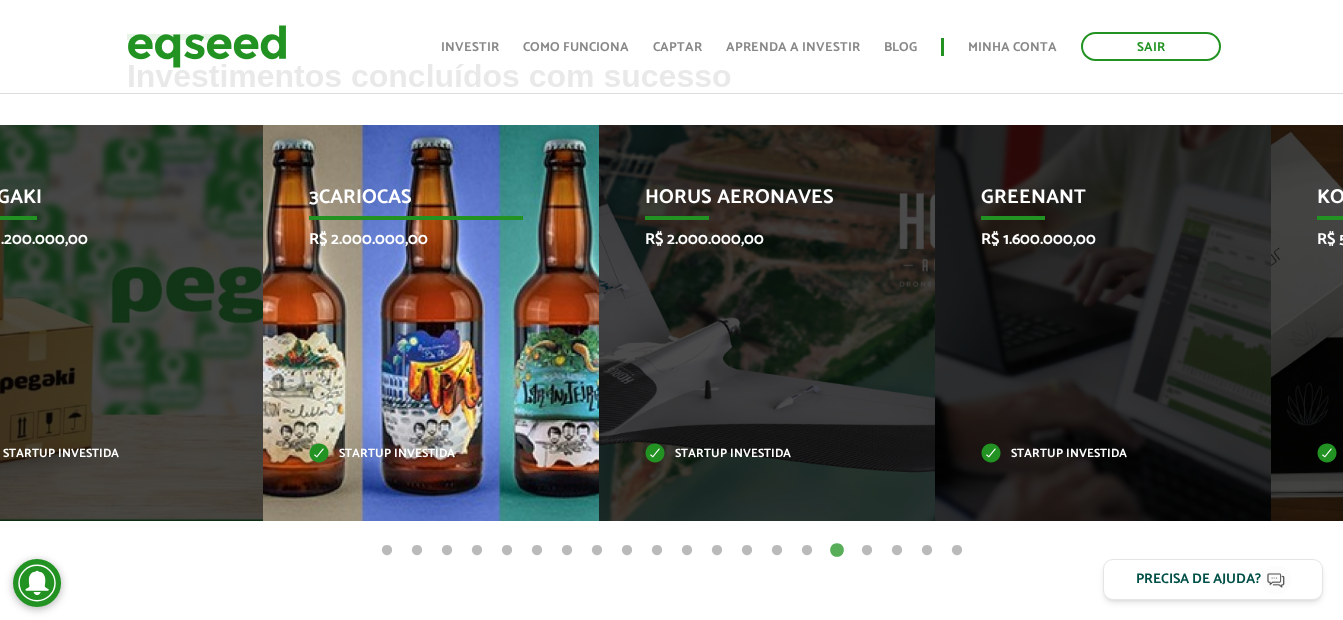 drag, startPoint x: 540, startPoint y: 337, endPoint x: 149, endPoint y: 348, distance: 391.1547 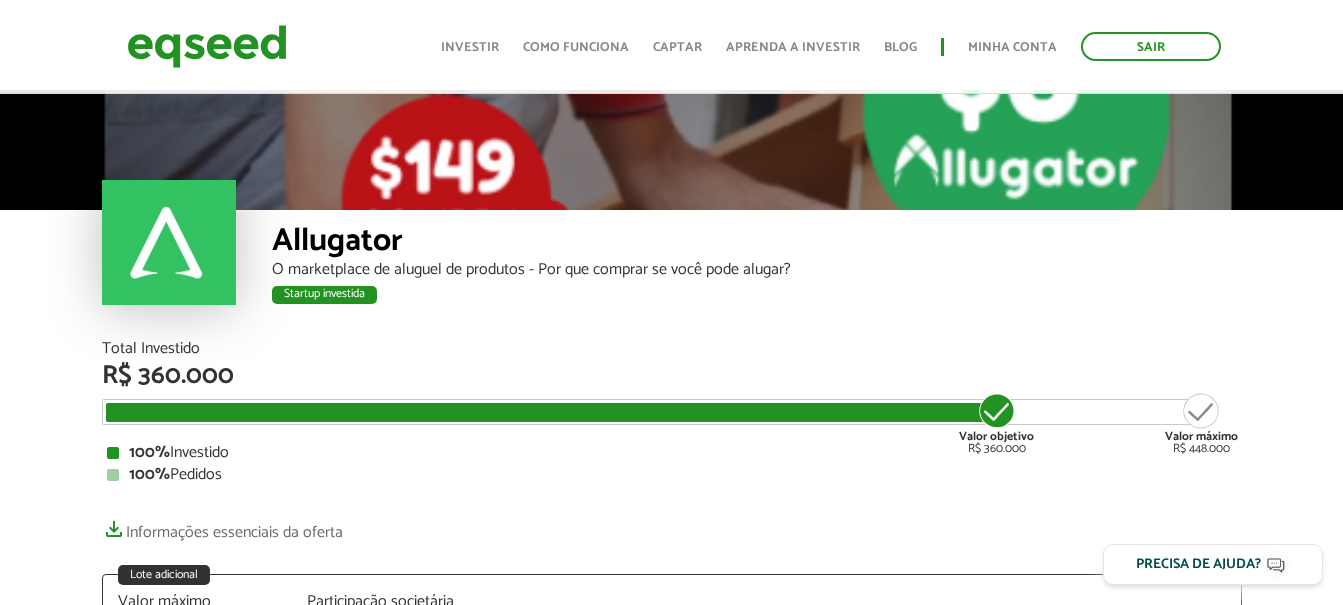 scroll, scrollTop: 111, scrollLeft: 0, axis: vertical 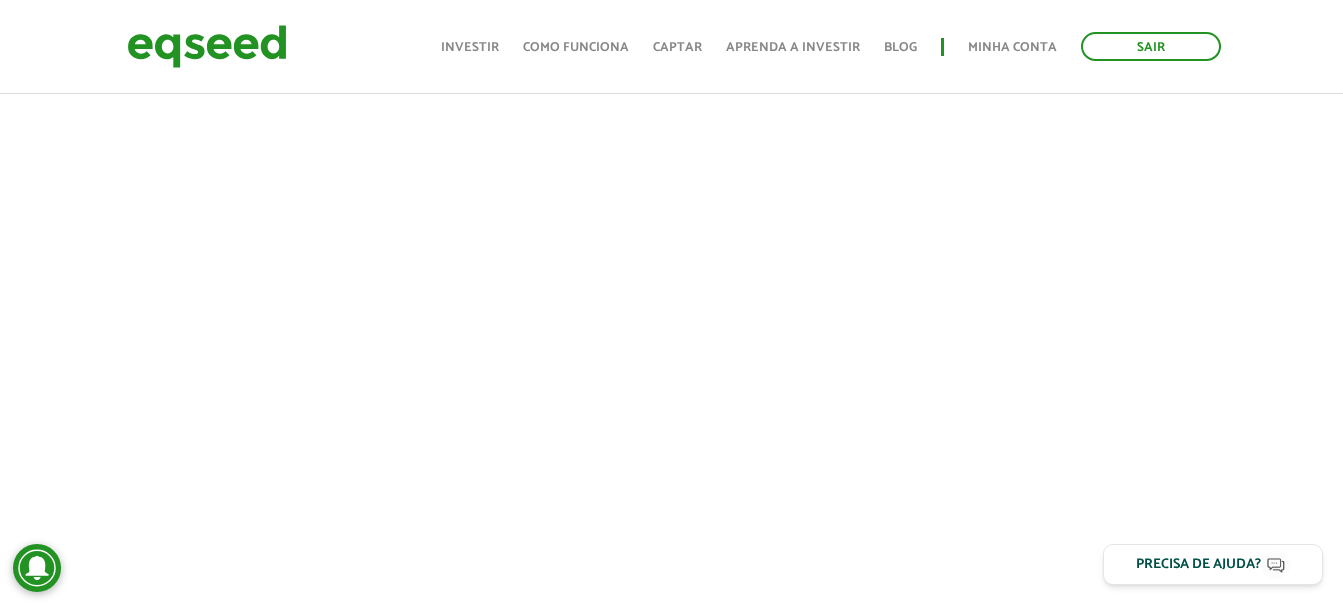 click at bounding box center [671, 264] 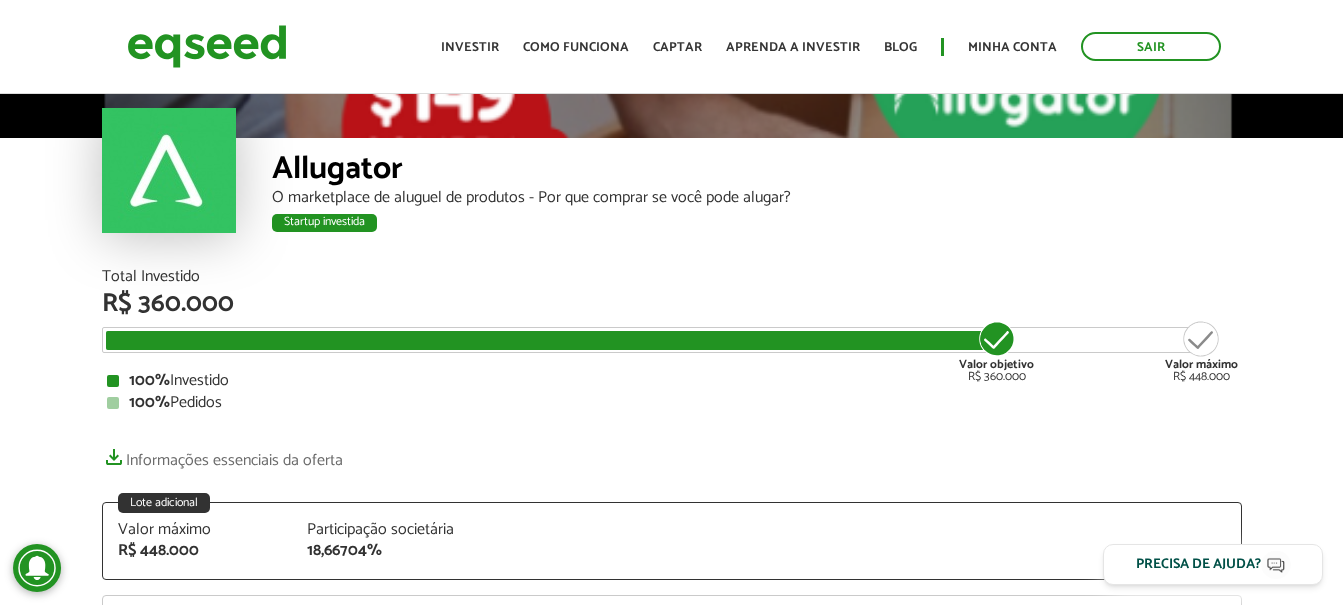 scroll, scrollTop: 0, scrollLeft: 0, axis: both 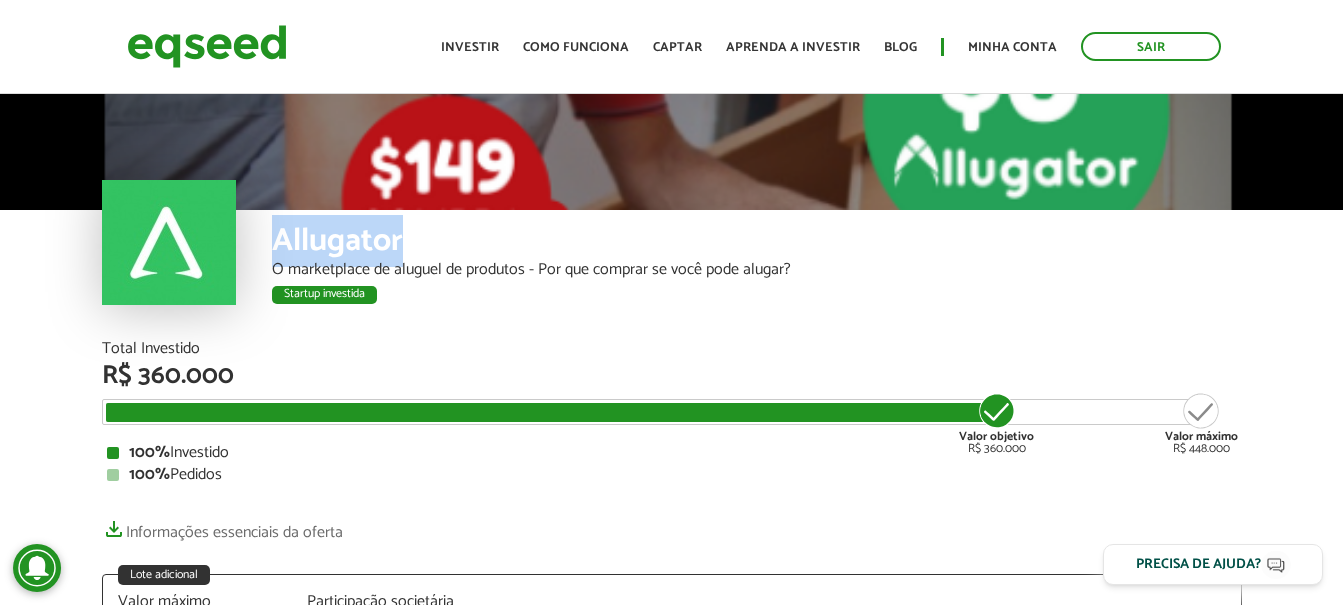 drag, startPoint x: 423, startPoint y: 236, endPoint x: 277, endPoint y: 230, distance: 146.12323 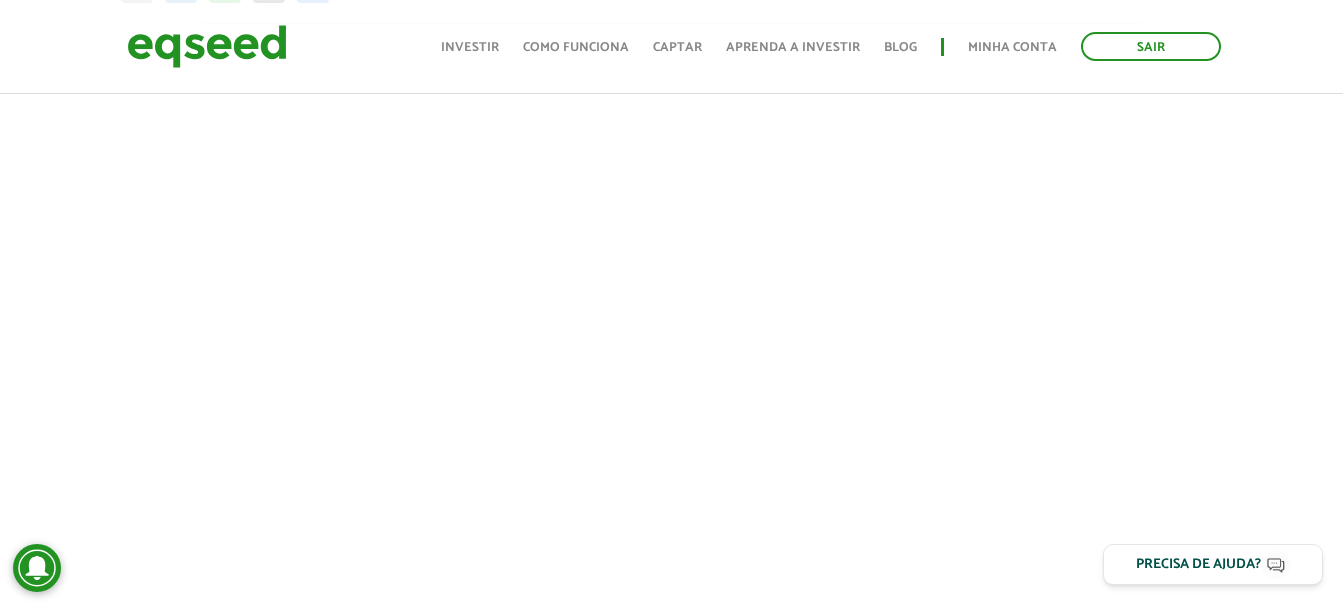 scroll, scrollTop: 840, scrollLeft: 0, axis: vertical 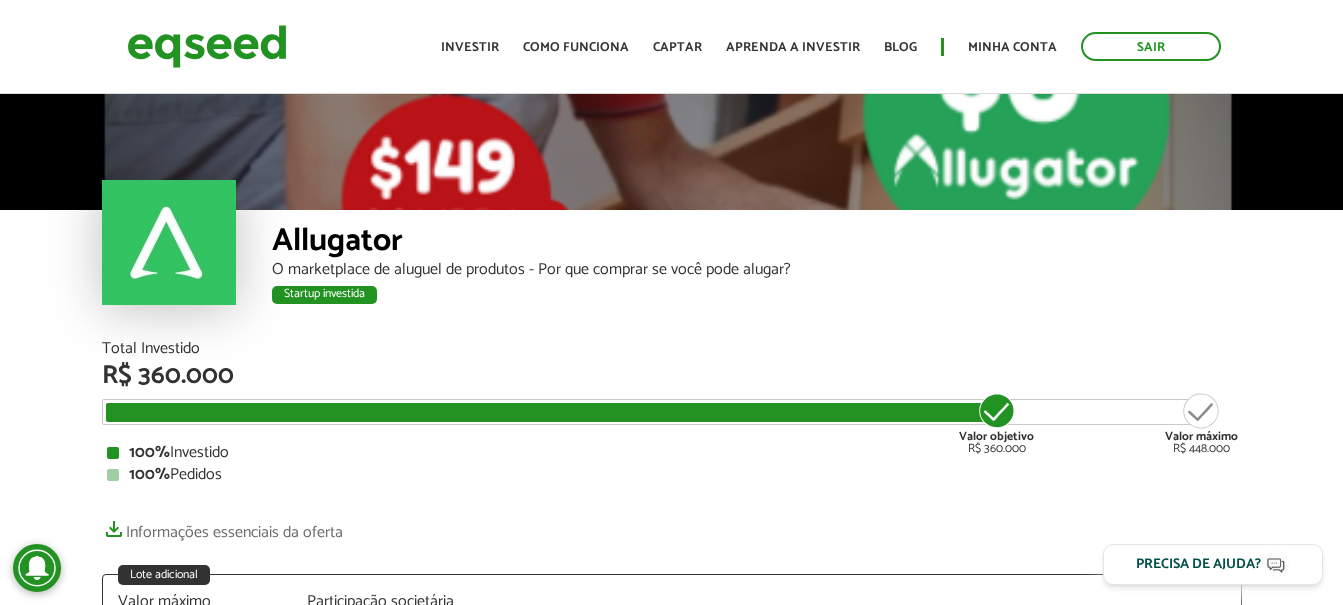 click on "Allugator
O marketplace de aluguel de produtos - Por que comprar se você pode alugar?
Startup investida" at bounding box center [757, 275] 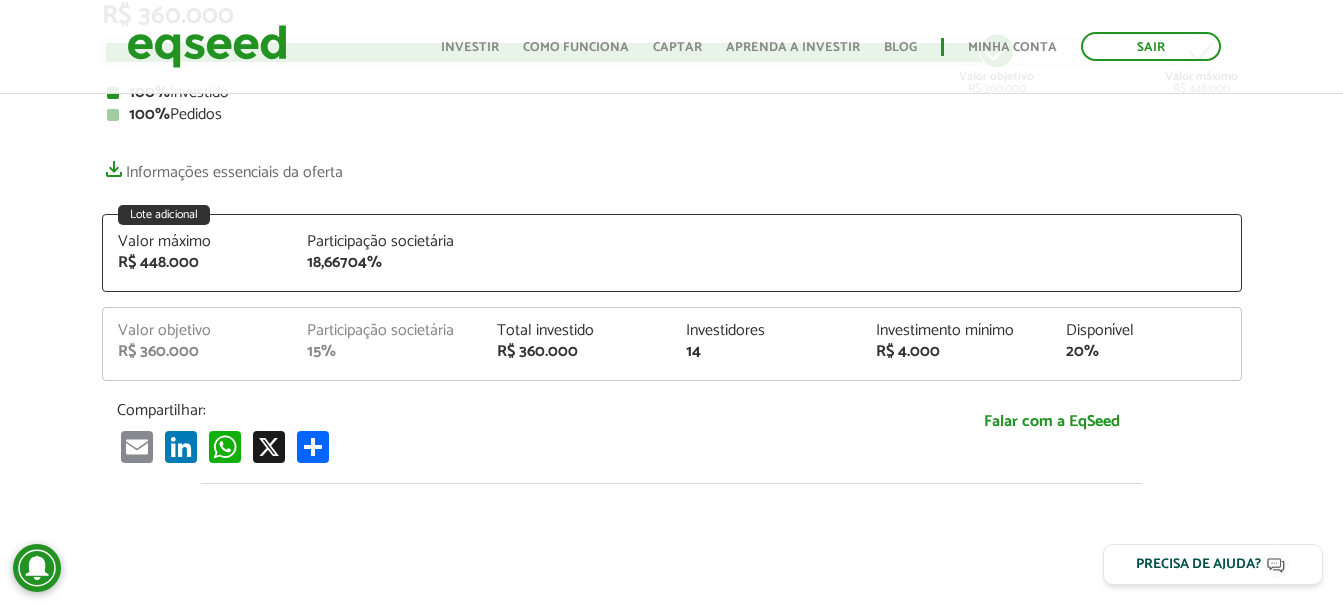 scroll, scrollTop: 320, scrollLeft: 0, axis: vertical 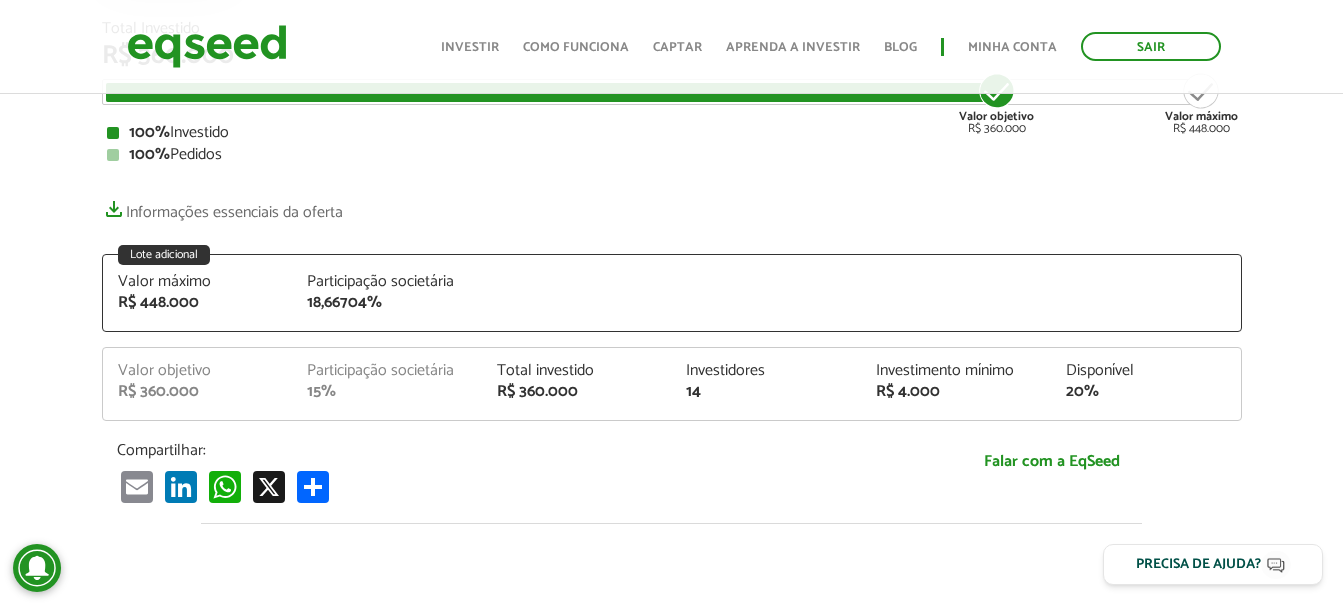 click on "Allugator
O marketplace de aluguel de produtos - Por que comprar se você pode alugar?
Startup investida
Startup investida
Total Investido
R$ 360.000
Valor objetivo R$ 360.000
Valor máximo R$ 448.000
100%  Investido
100%  Pedidos
Informações essenciais da oferta
Lote adicional
Valor máximo
R$ 448.000
15% 14" at bounding box center [671, 487] 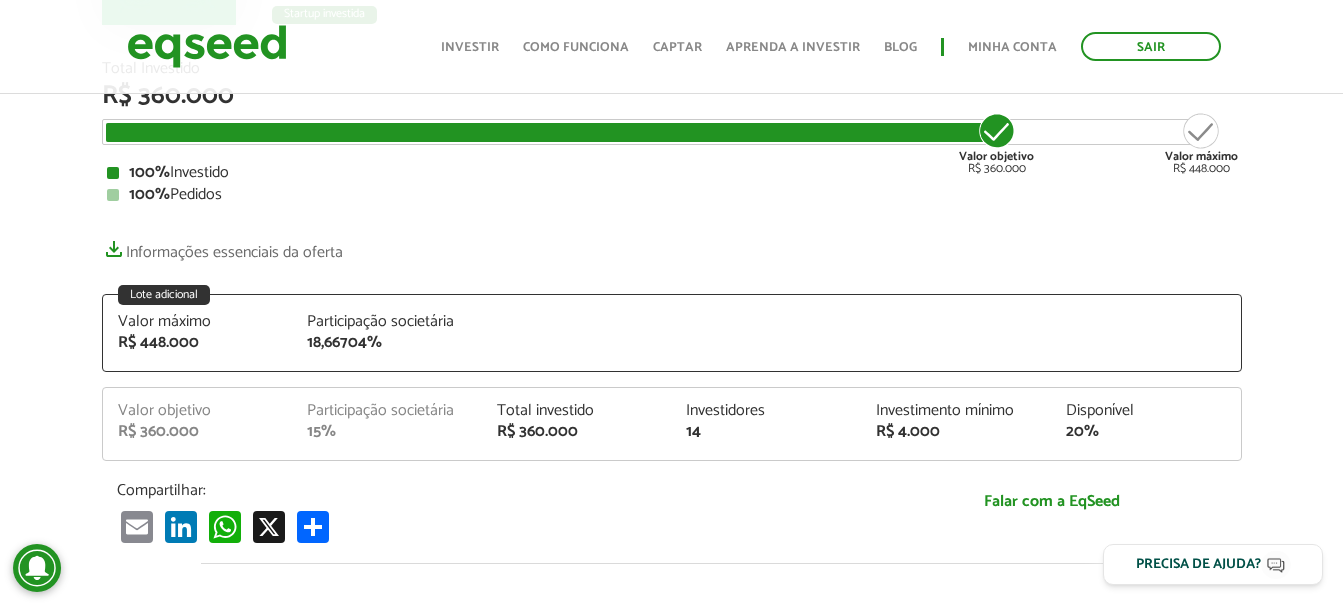 scroll, scrollTop: 240, scrollLeft: 0, axis: vertical 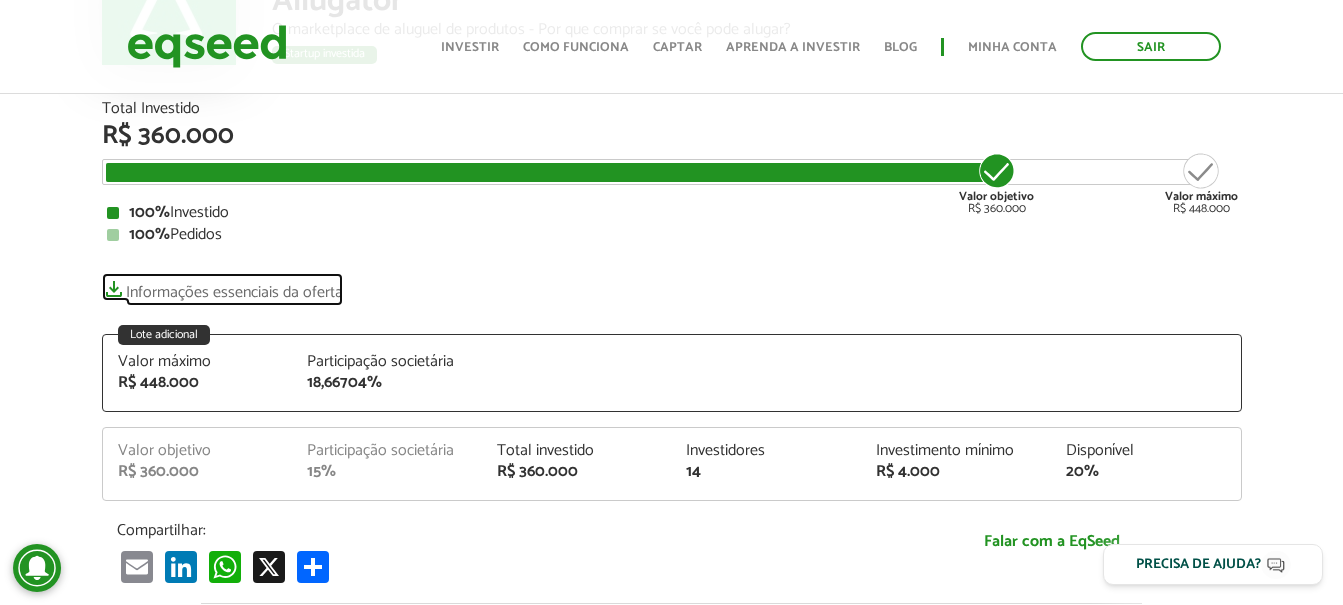 click on "Informações essenciais da oferta" at bounding box center [222, 287] 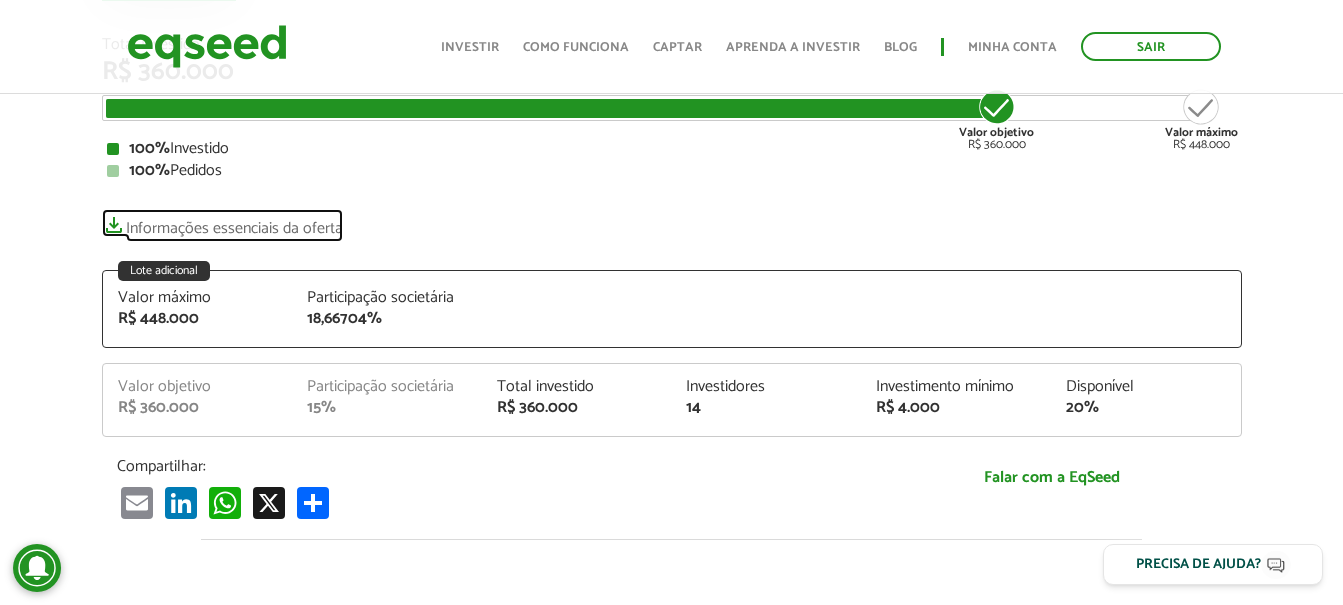 scroll, scrollTop: 0, scrollLeft: 0, axis: both 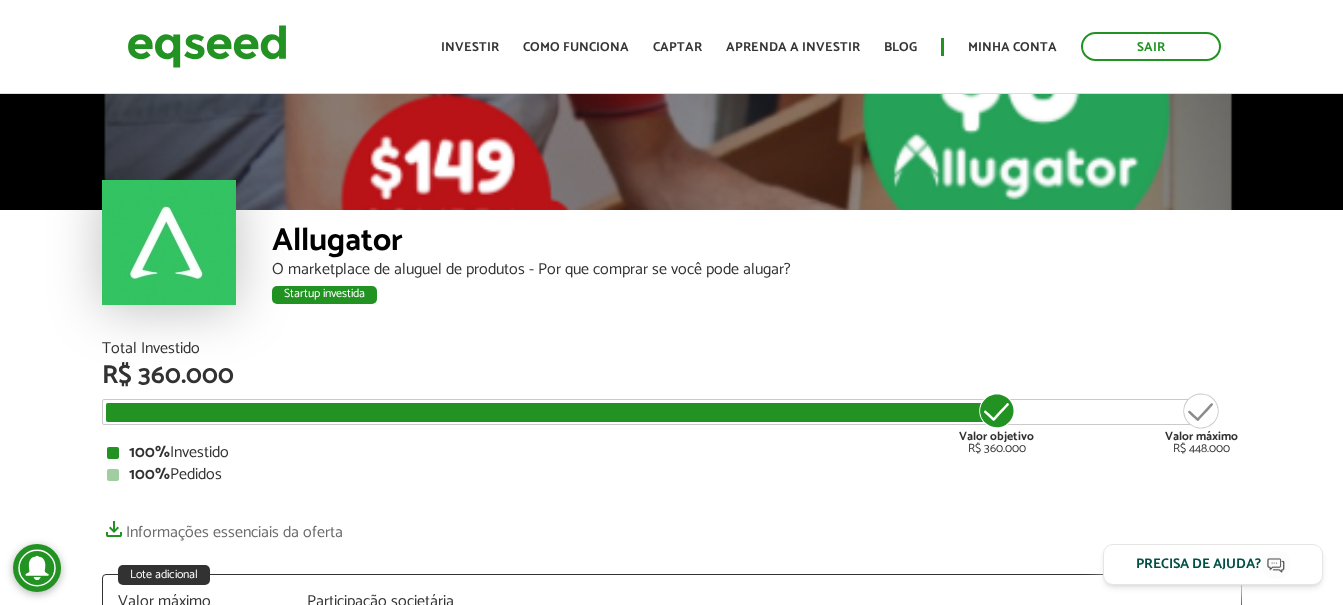 click on "Startup investida" at bounding box center [757, 298] 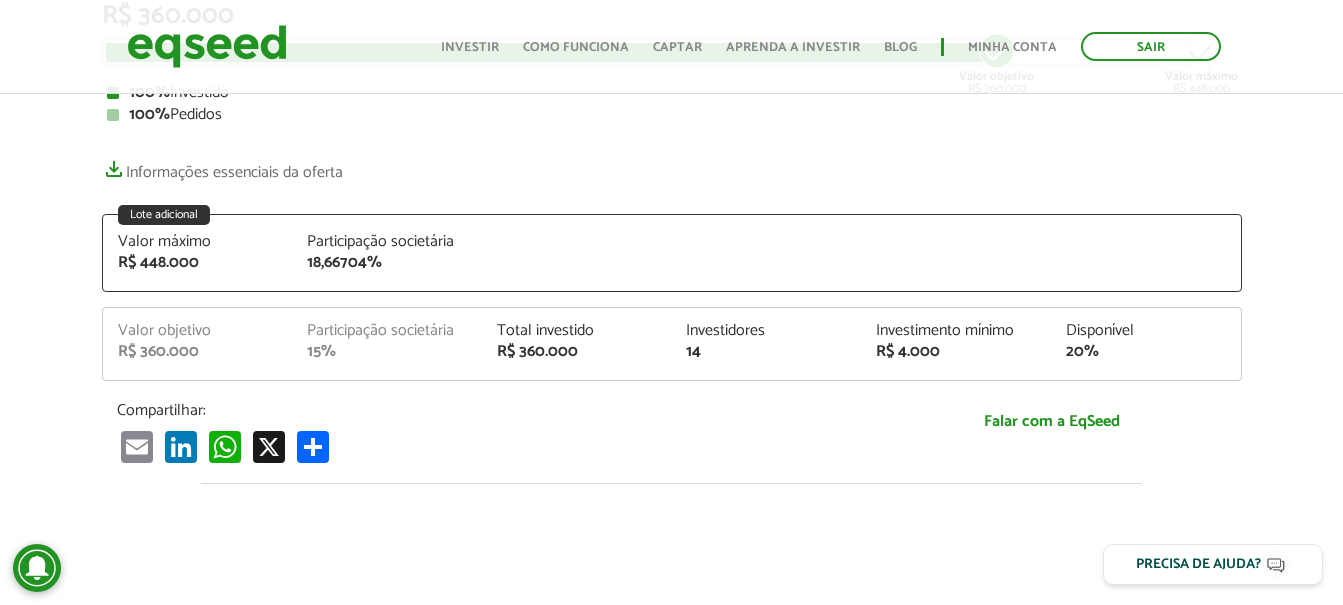 scroll, scrollTop: 400, scrollLeft: 0, axis: vertical 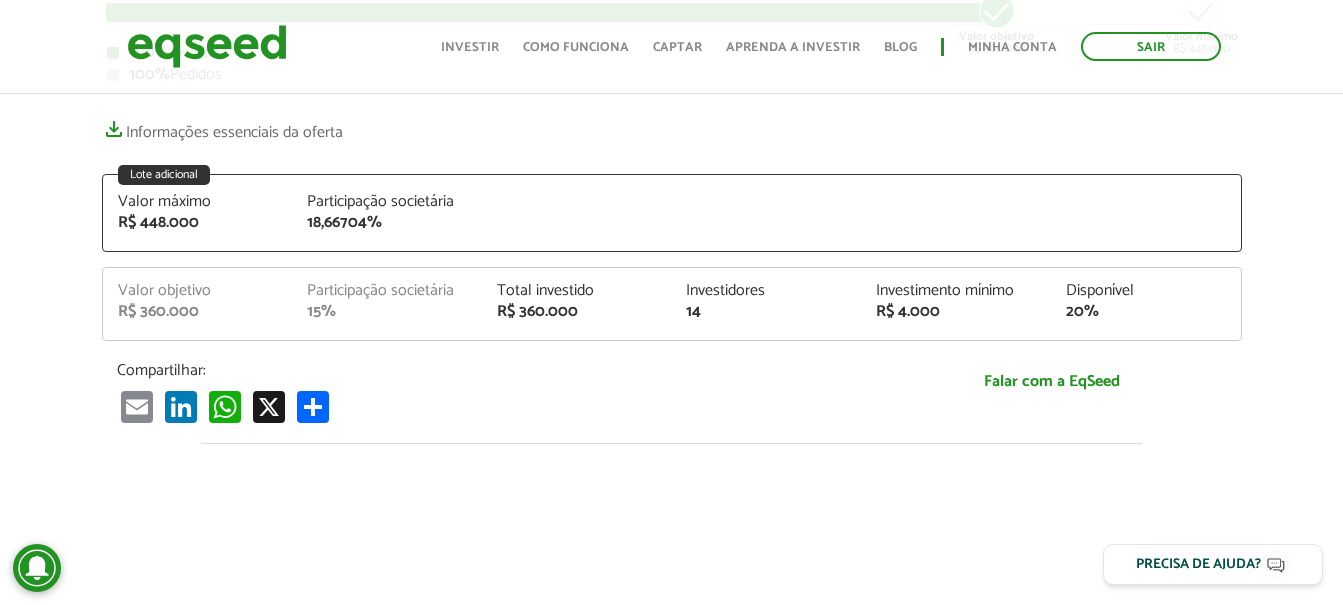 click on "Allugator
O marketplace de aluguel de produtos - Por que comprar se você pode alugar?
Startup investida
Startup investida
Total Investido
R$ 360.000
Valor objetivo R$ 360.000
Valor máximo R$ 448.000
100%  Investido
100%  Pedidos
Informações essenciais da oferta
Lote adicional
Valor máximo
R$ 448.000
15% 14" at bounding box center [671, 407] 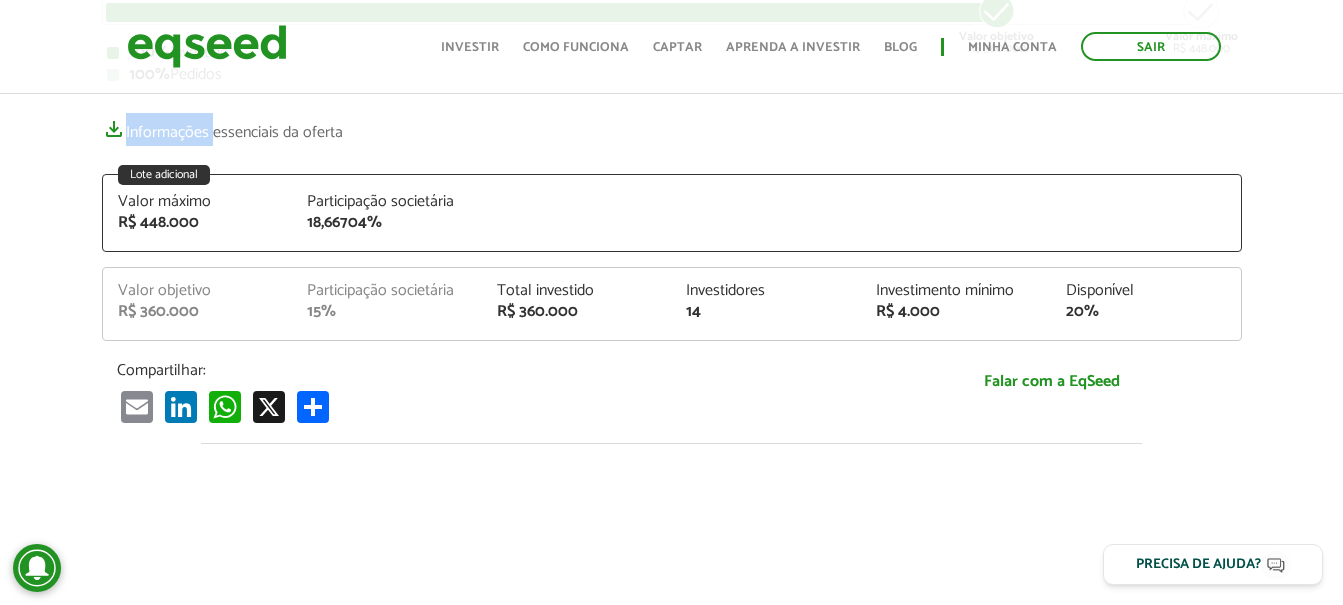 click on "Allugator
O marketplace de aluguel de produtos - Por que comprar se você pode alugar?
Startup investida
Startup investida
Total Investido
R$ 360.000
Valor objetivo R$ 360.000
Valor máximo R$ 448.000
100%  Investido
100%  Pedidos
Informações essenciais da oferta
Lote adicional
Valor máximo
R$ 448.000
15% 14" at bounding box center [671, 407] 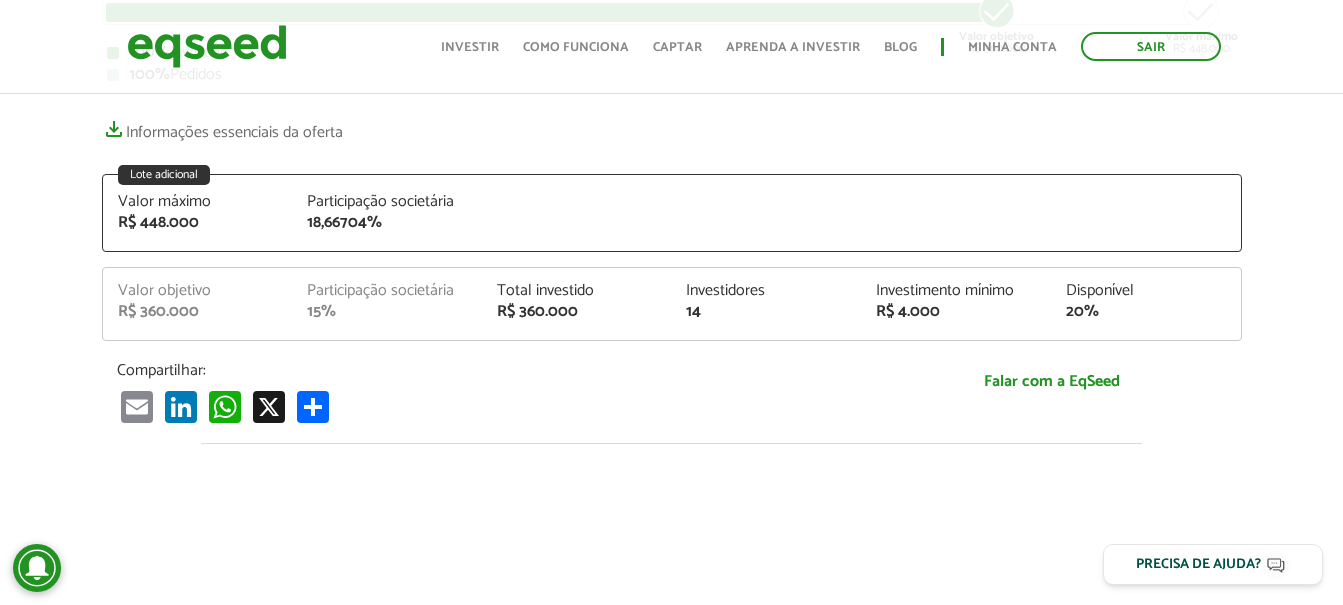 drag, startPoint x: 60, startPoint y: 125, endPoint x: 208, endPoint y: 315, distance: 240.8402 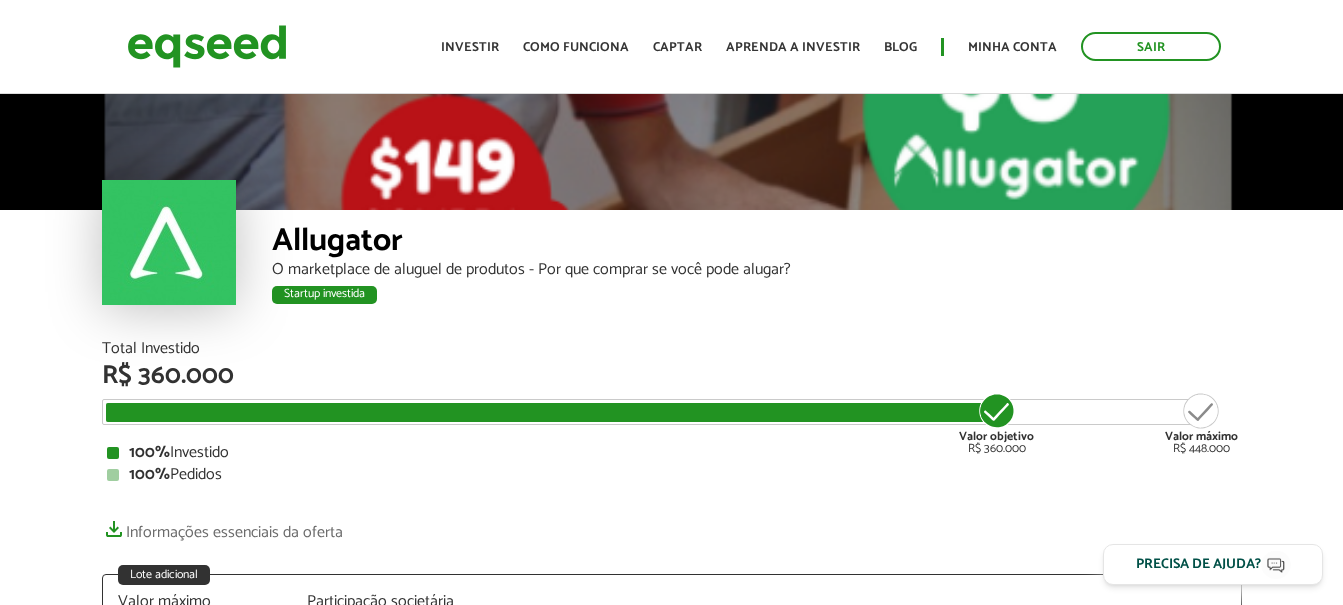 scroll, scrollTop: 0, scrollLeft: 0, axis: both 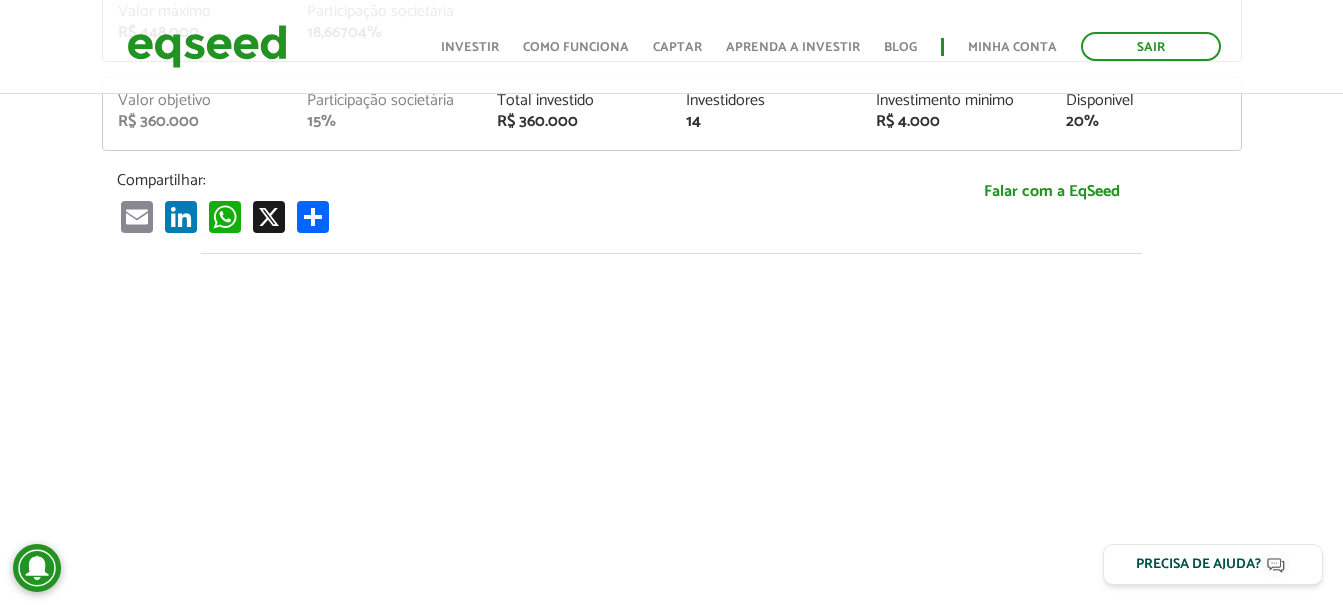 click on "Allugator
O marketplace de aluguel de produtos - Por que comprar se você pode alugar?
Startup investida
Startup investida
Total Investido
R$ 360.000
Valor objetivo R$ 360.000
Valor máximo R$ 448.000
100%  Investido
100%  Pedidos
Informações essenciais da oferta
Lote adicional
Valor máximo
R$ 448.000
15% 14" at bounding box center (671, 217) 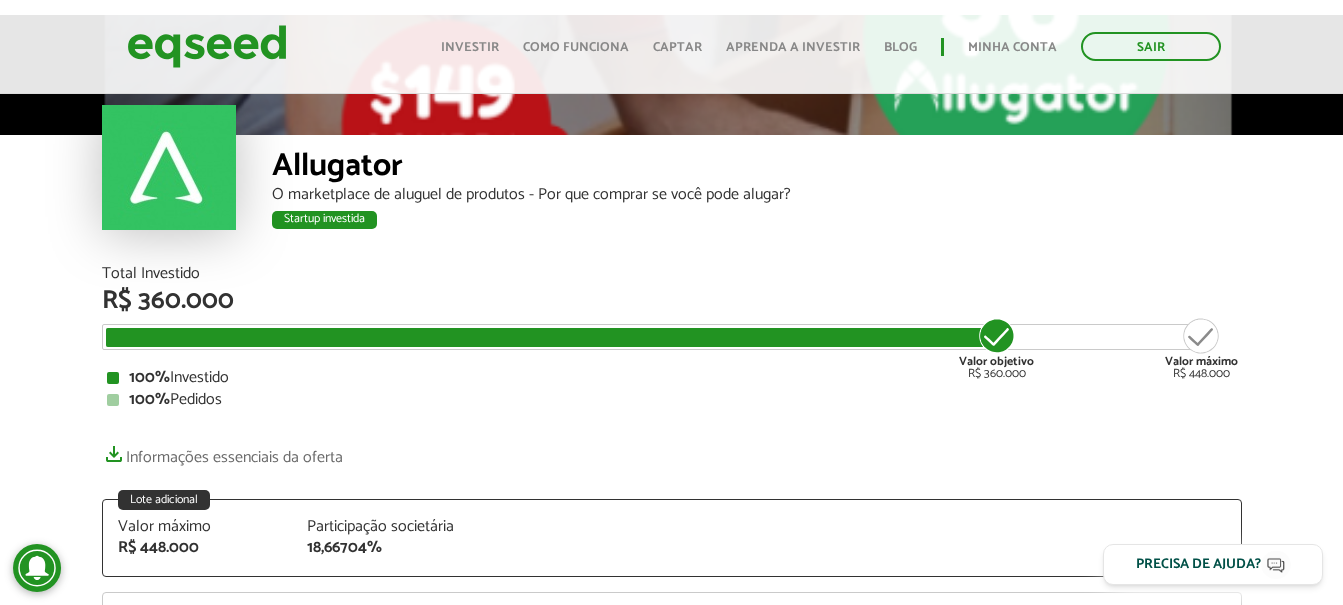 scroll, scrollTop: 11, scrollLeft: 0, axis: vertical 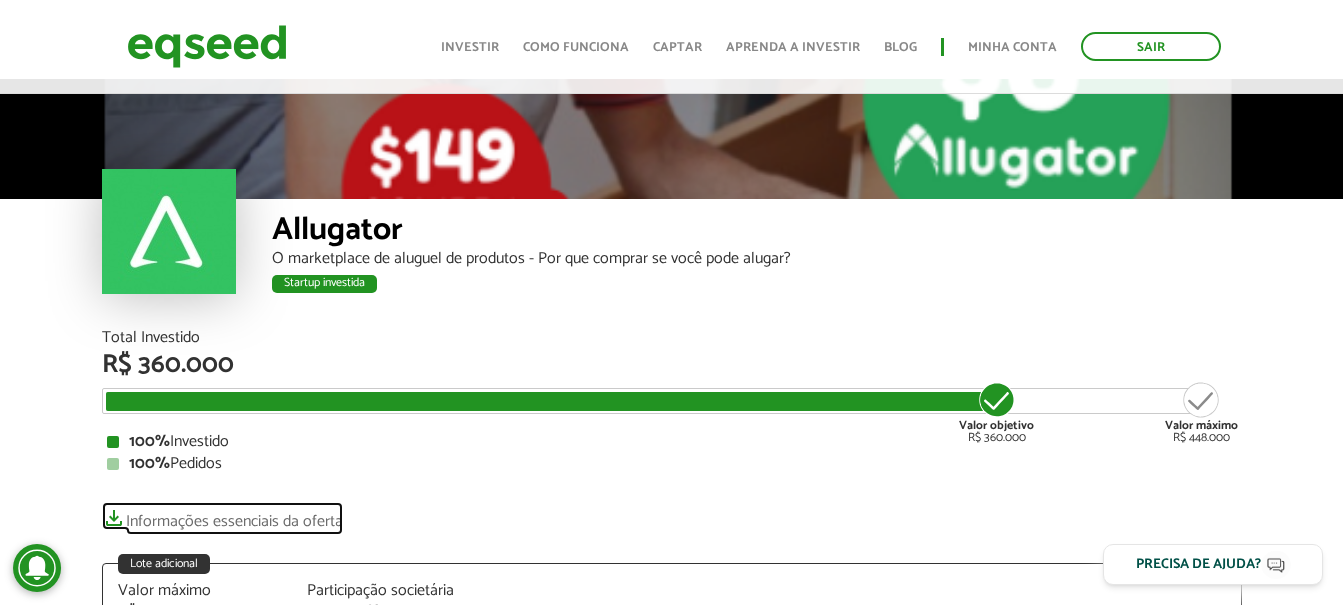 click on "Informações essenciais da oferta" at bounding box center (222, 516) 